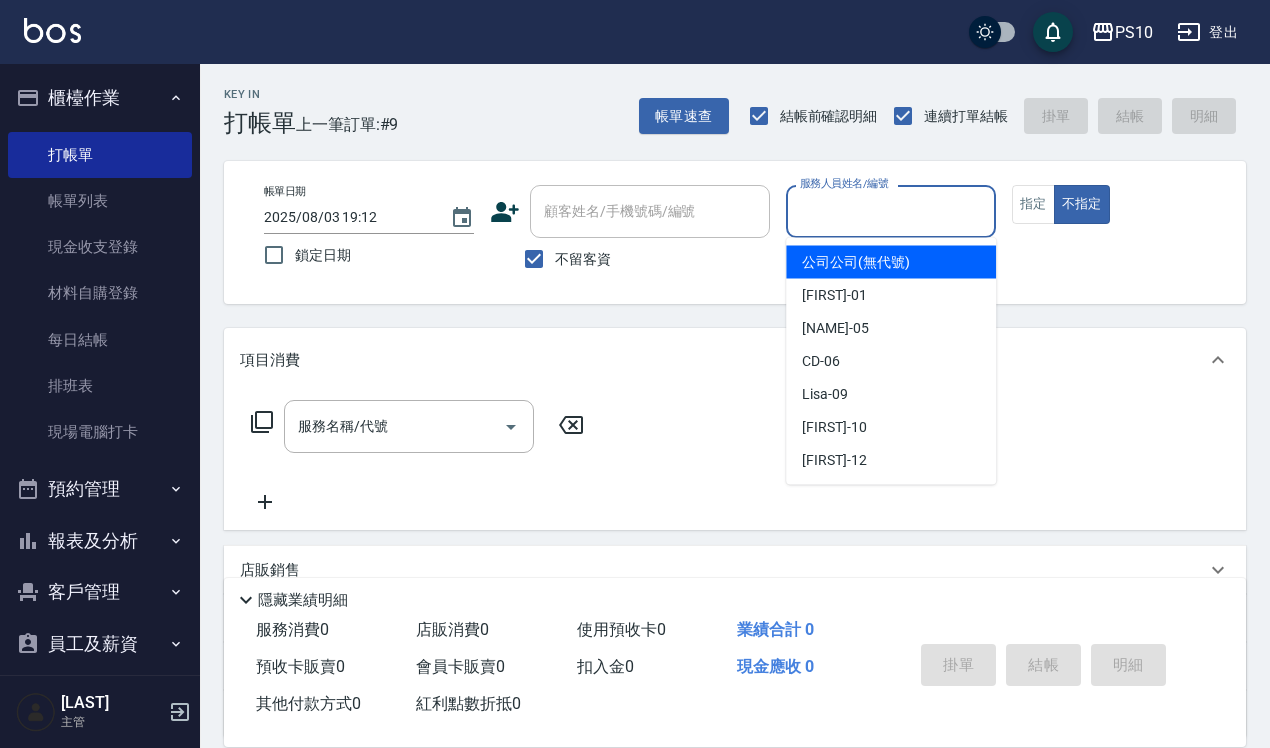 click on "服務人員姓名/編號" at bounding box center (891, 211) 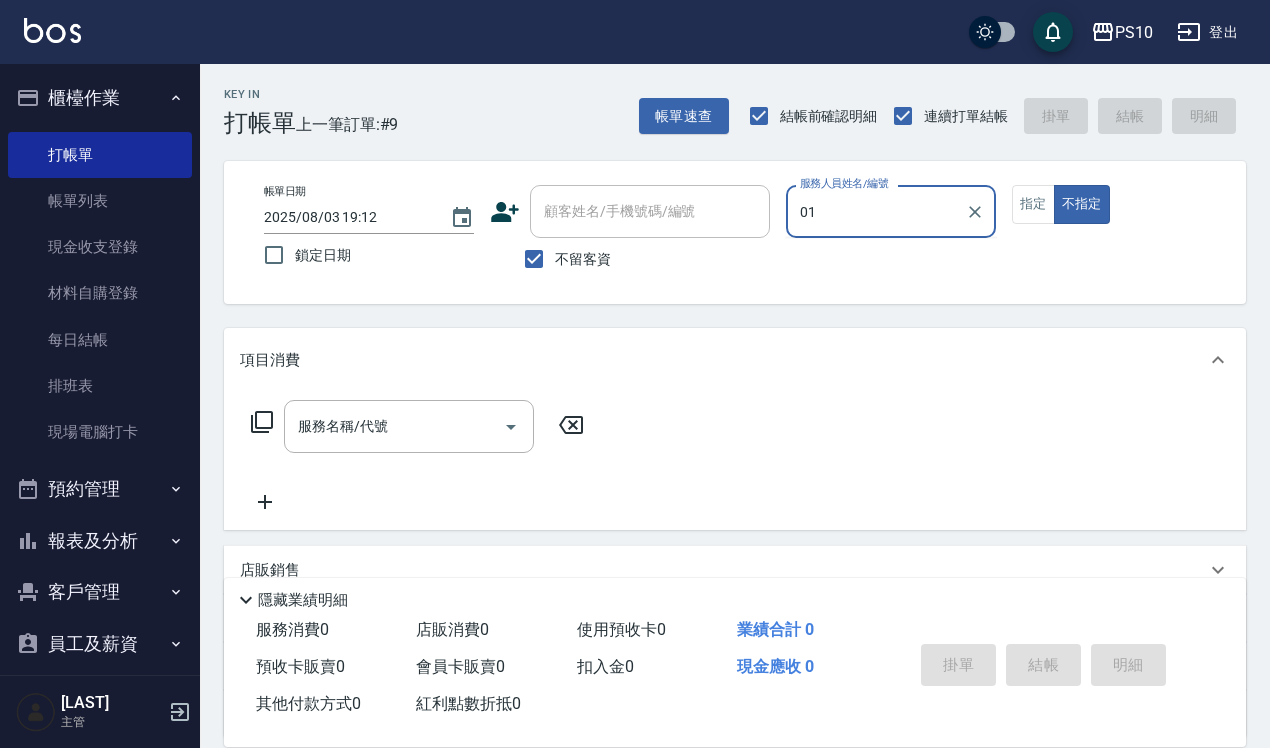 type on "01" 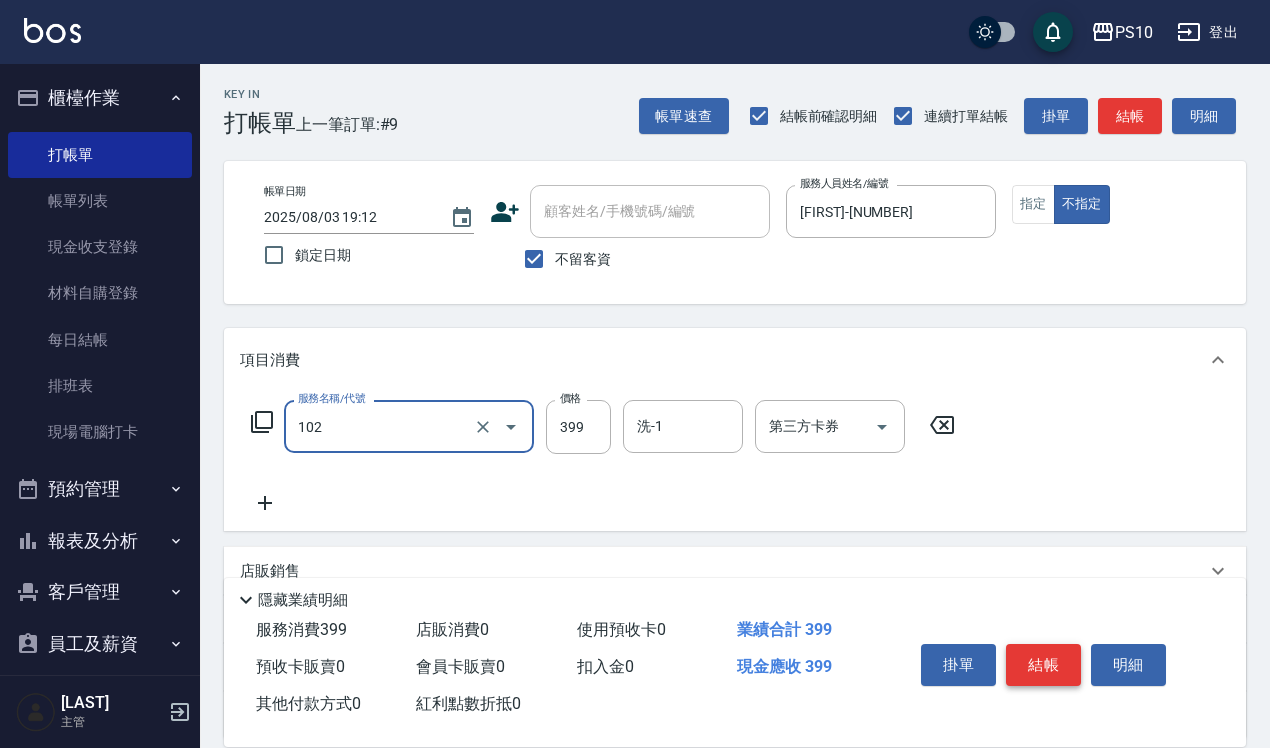 type on "SPA洗髮399([NUMBER])" 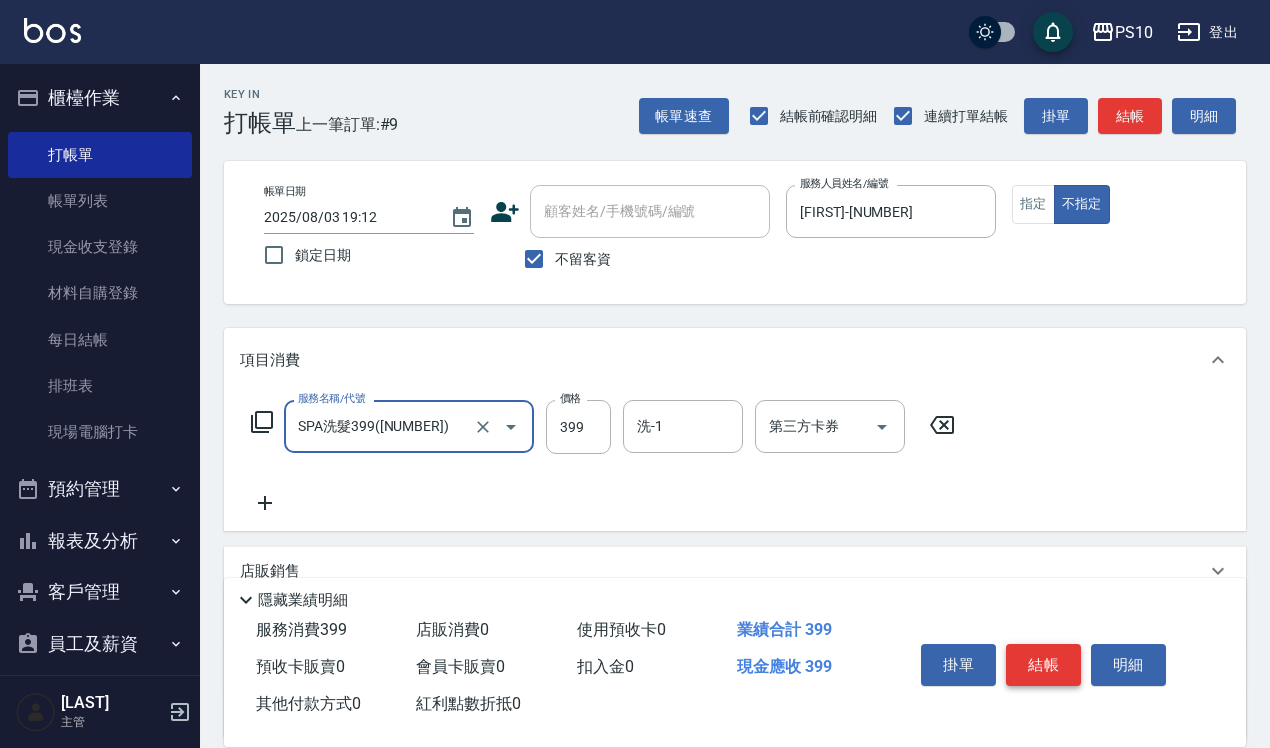 click on "結帳" at bounding box center [1043, 665] 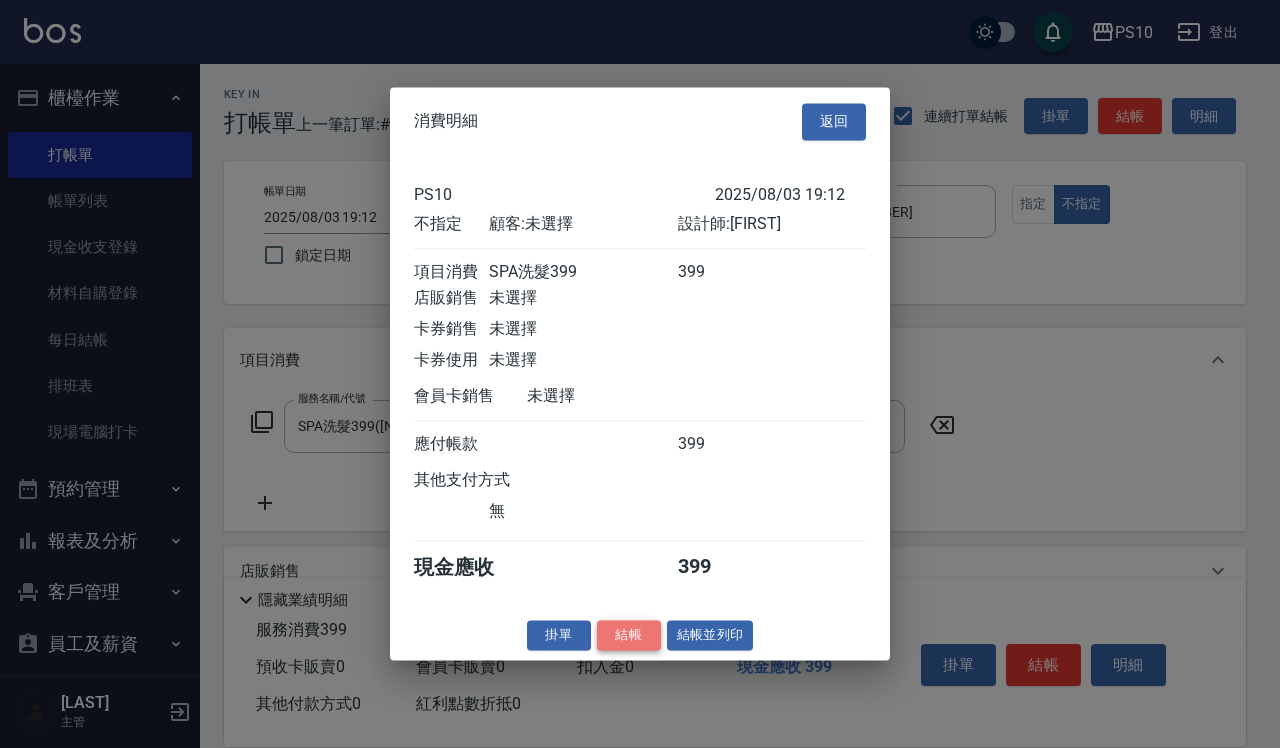 click on "結帳" at bounding box center [629, 635] 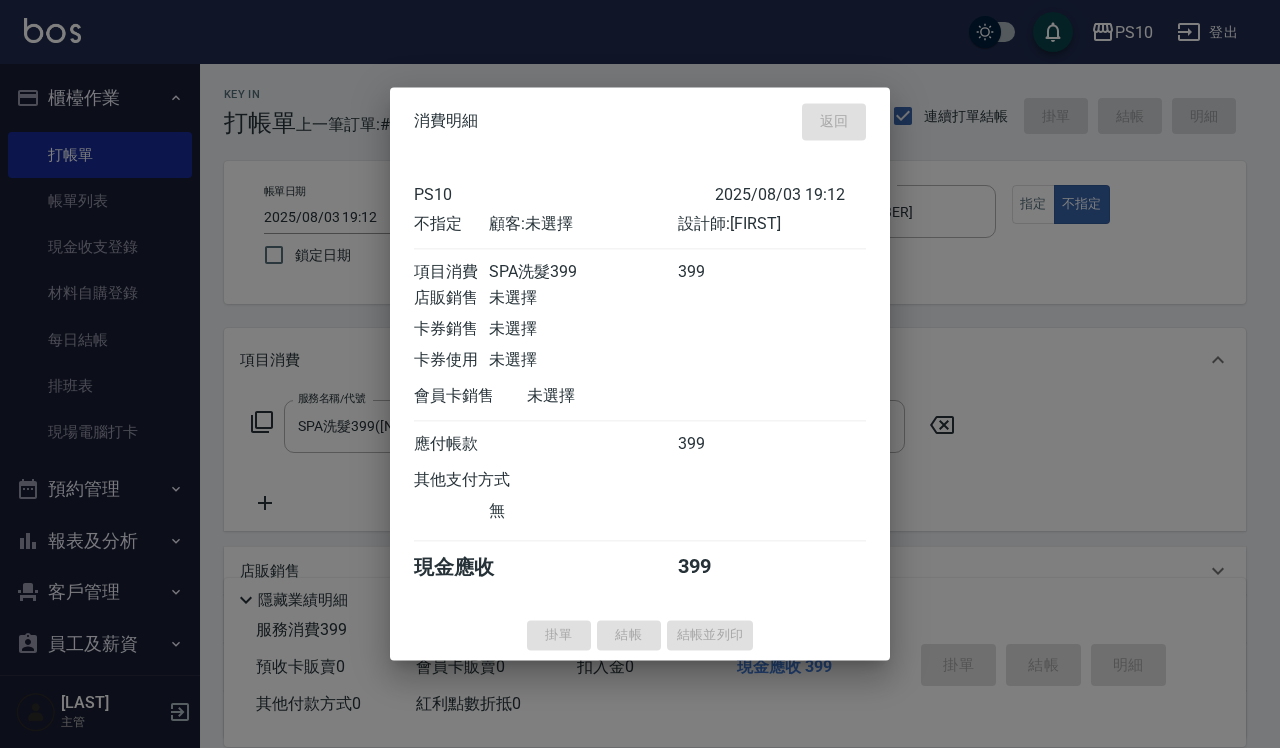 type on "2025/08/03 19:54" 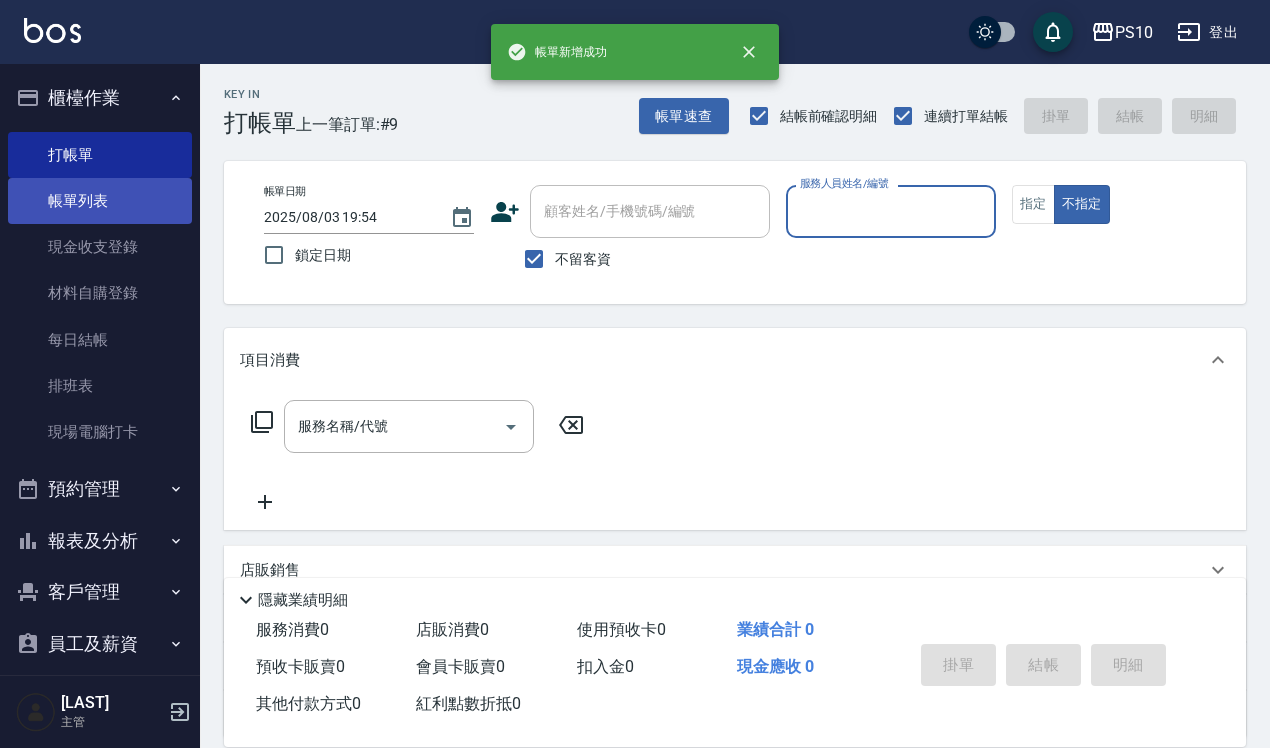 click on "帳單列表" at bounding box center (100, 201) 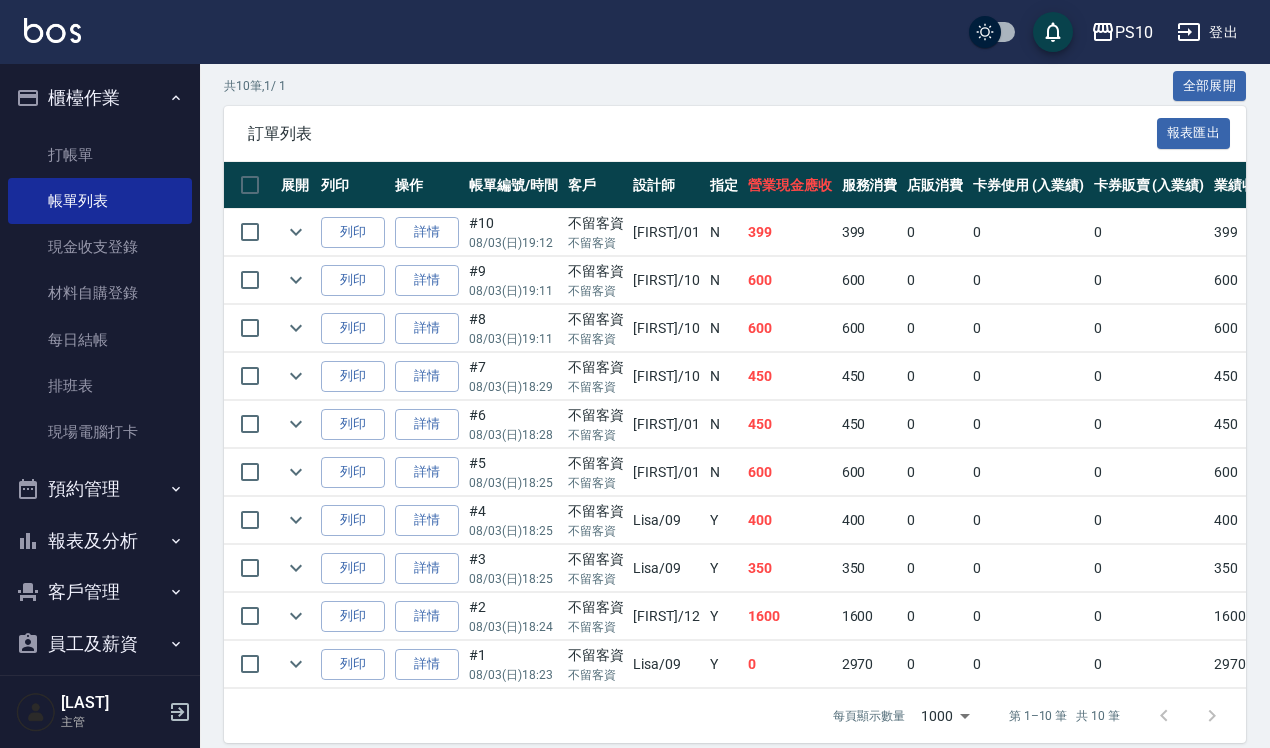 scroll, scrollTop: 497, scrollLeft: 0, axis: vertical 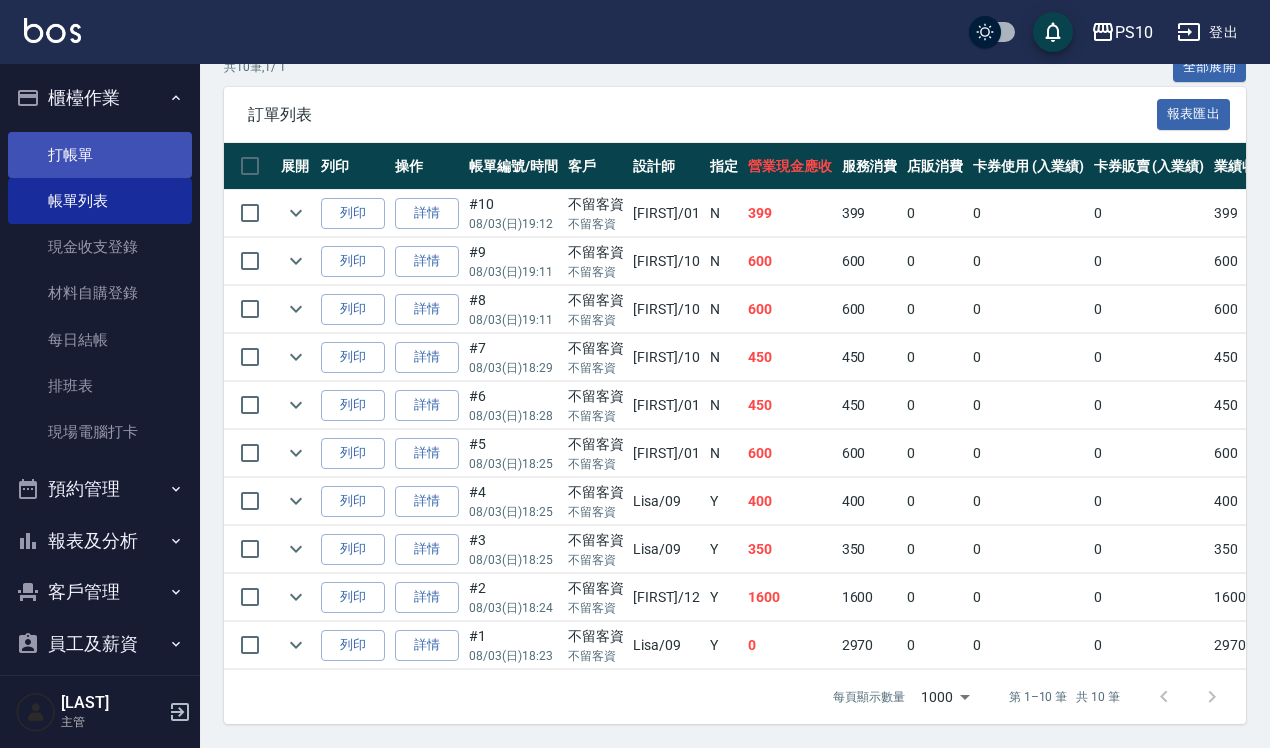 click on "打帳單" at bounding box center (100, 155) 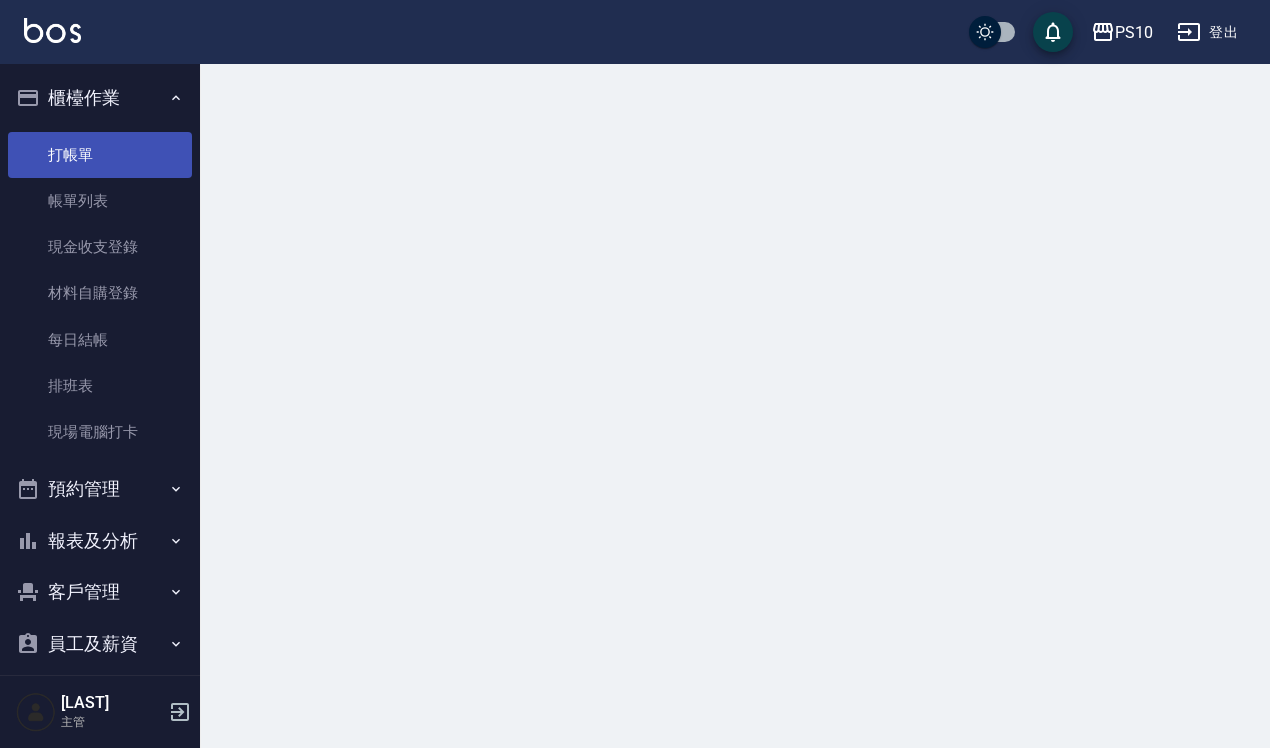 scroll, scrollTop: 0, scrollLeft: 0, axis: both 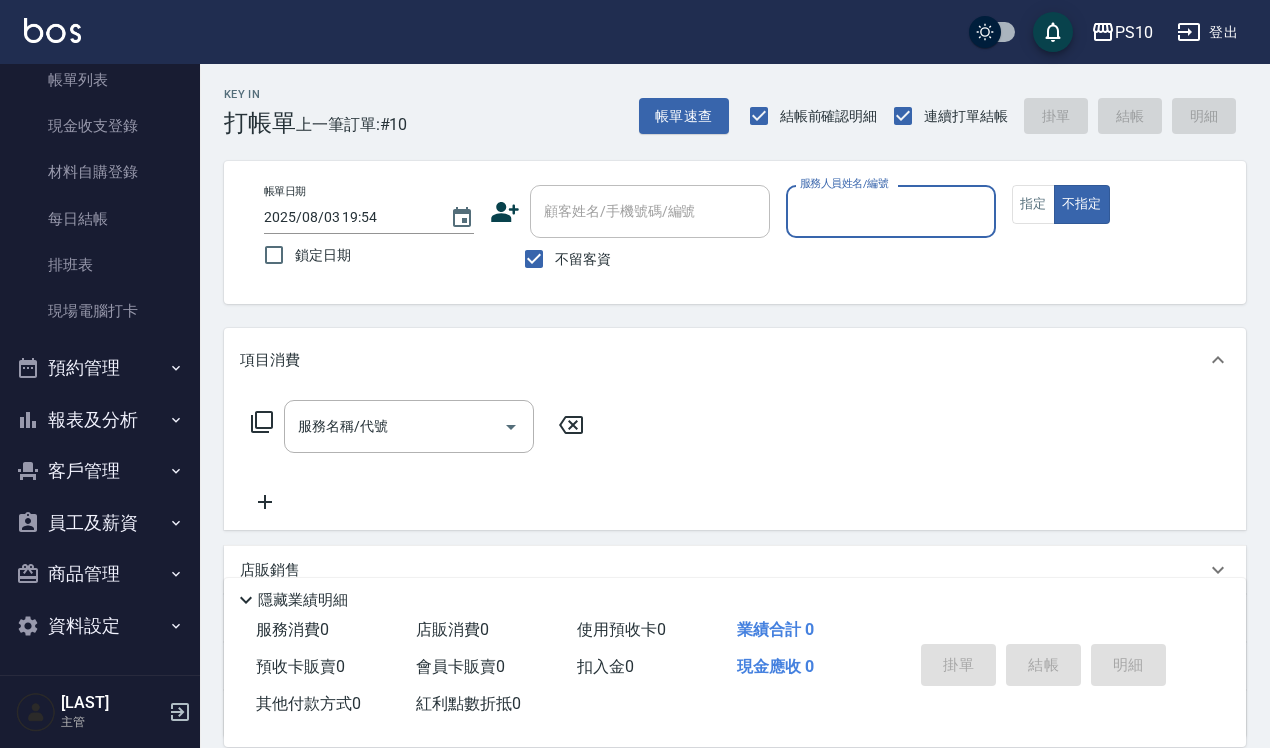 click on "服務人員姓名/編號" at bounding box center (891, 211) 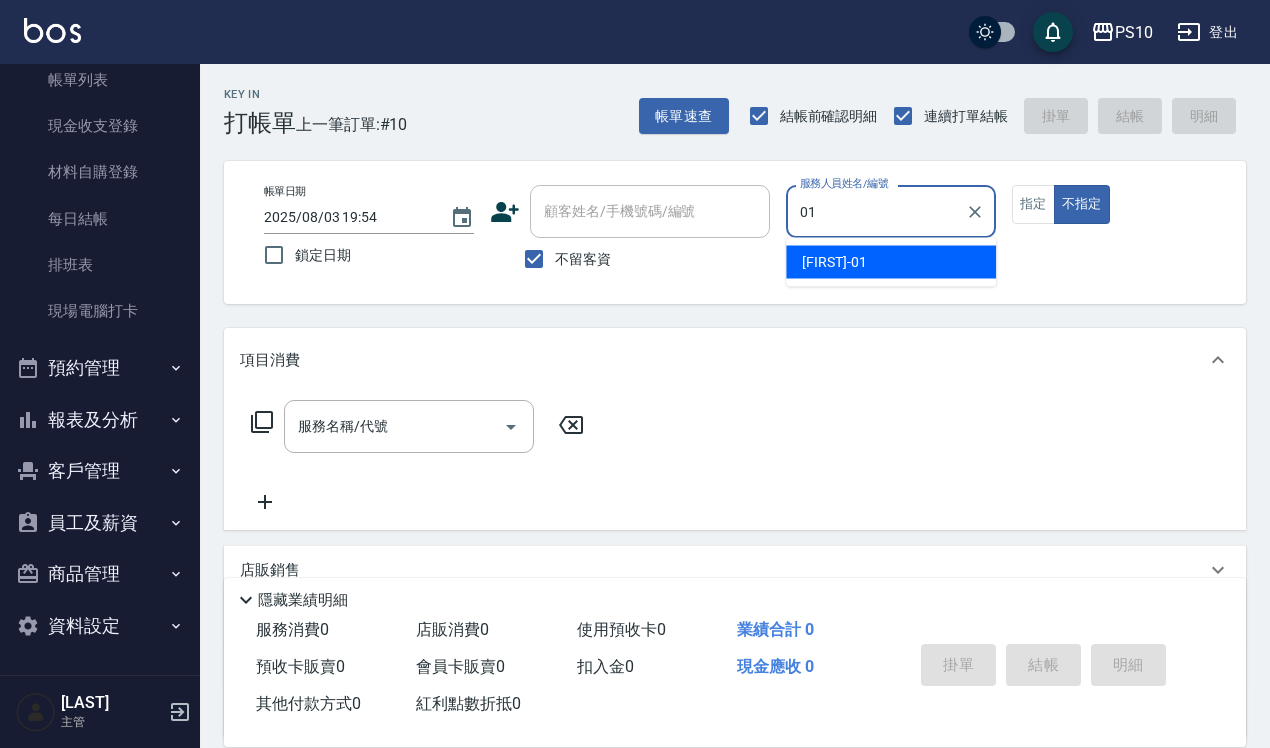 type on "01" 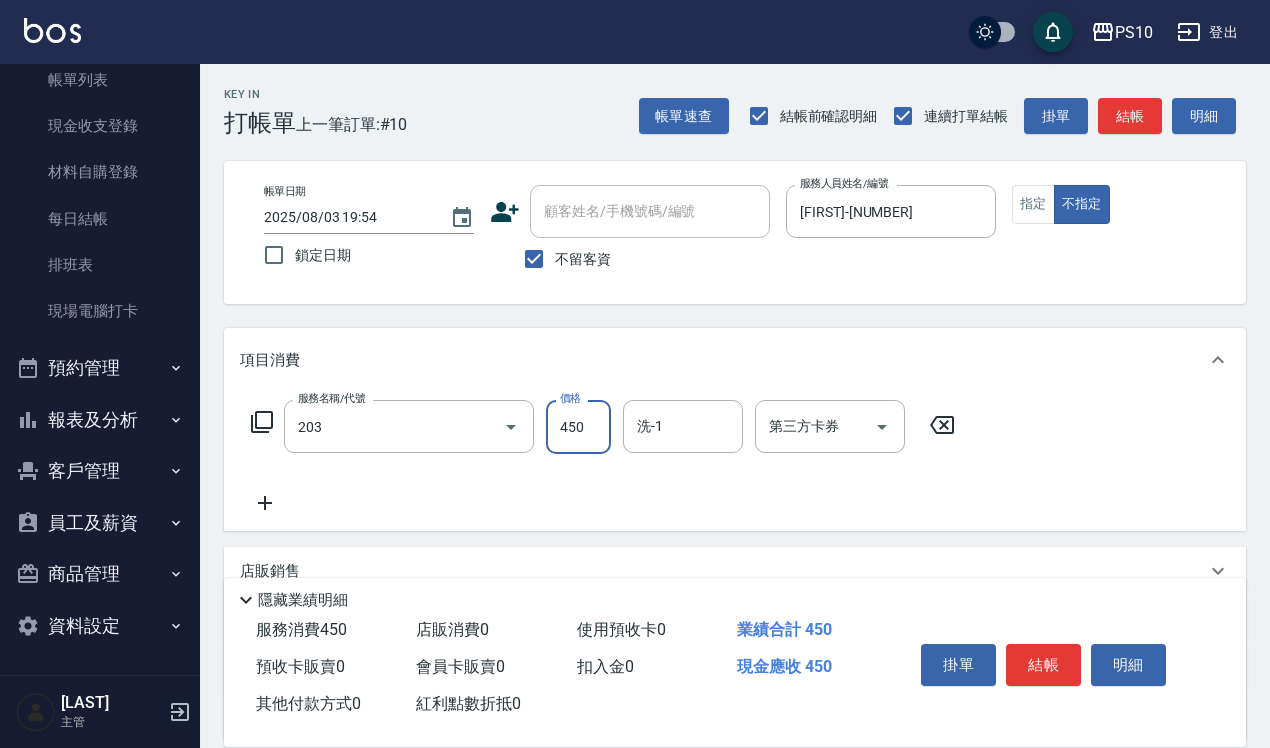 type on "剪+洗([NUMBER])" 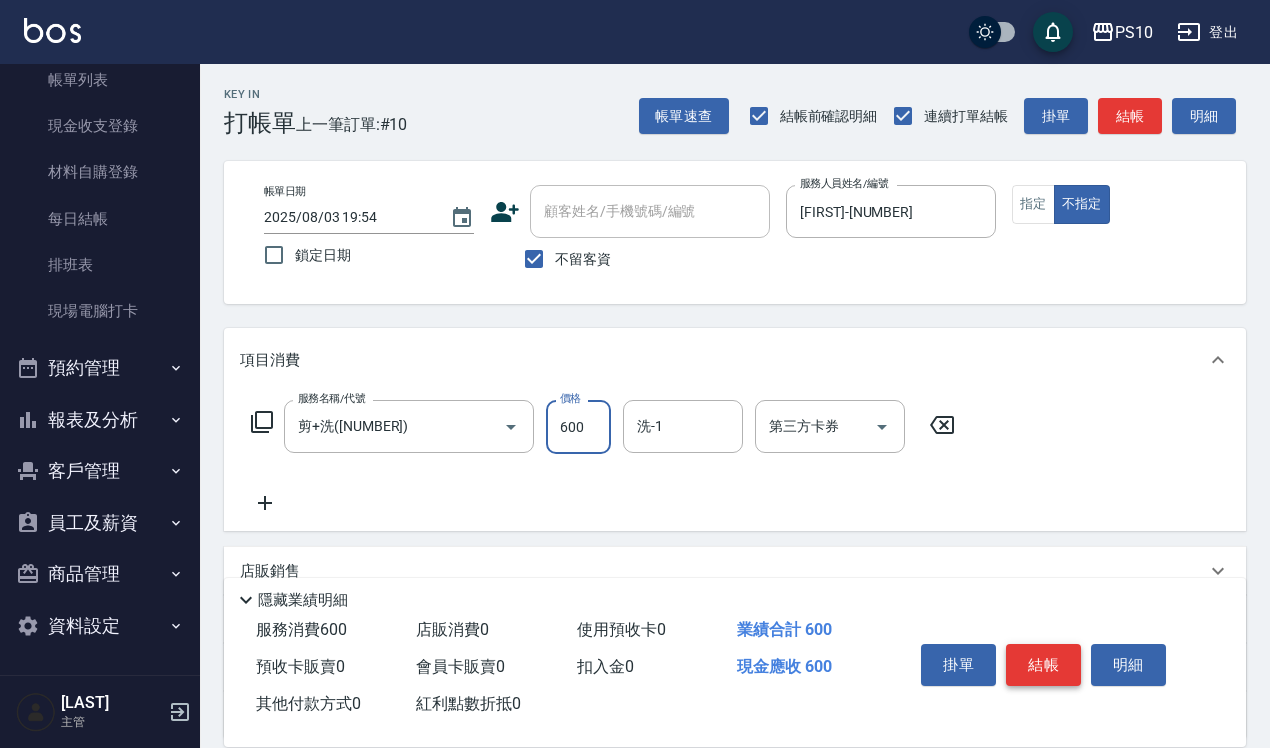 type on "600" 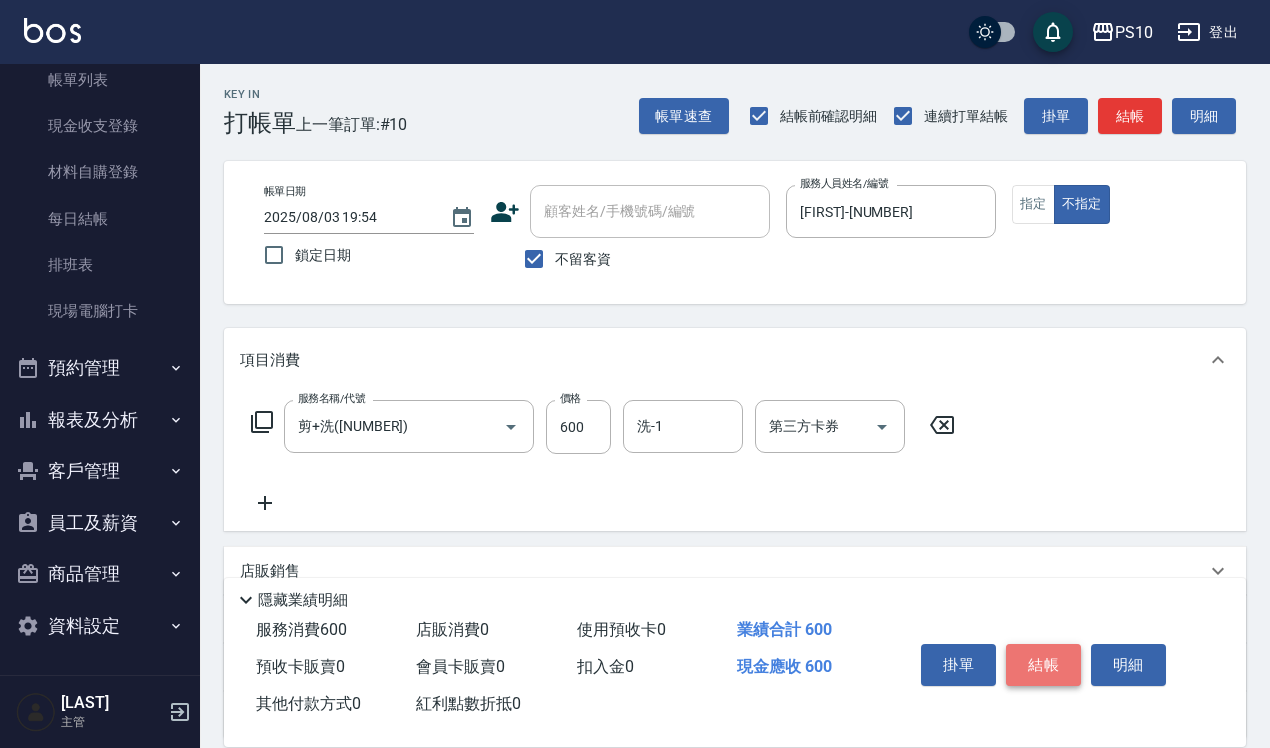 click on "結帳" at bounding box center (1043, 665) 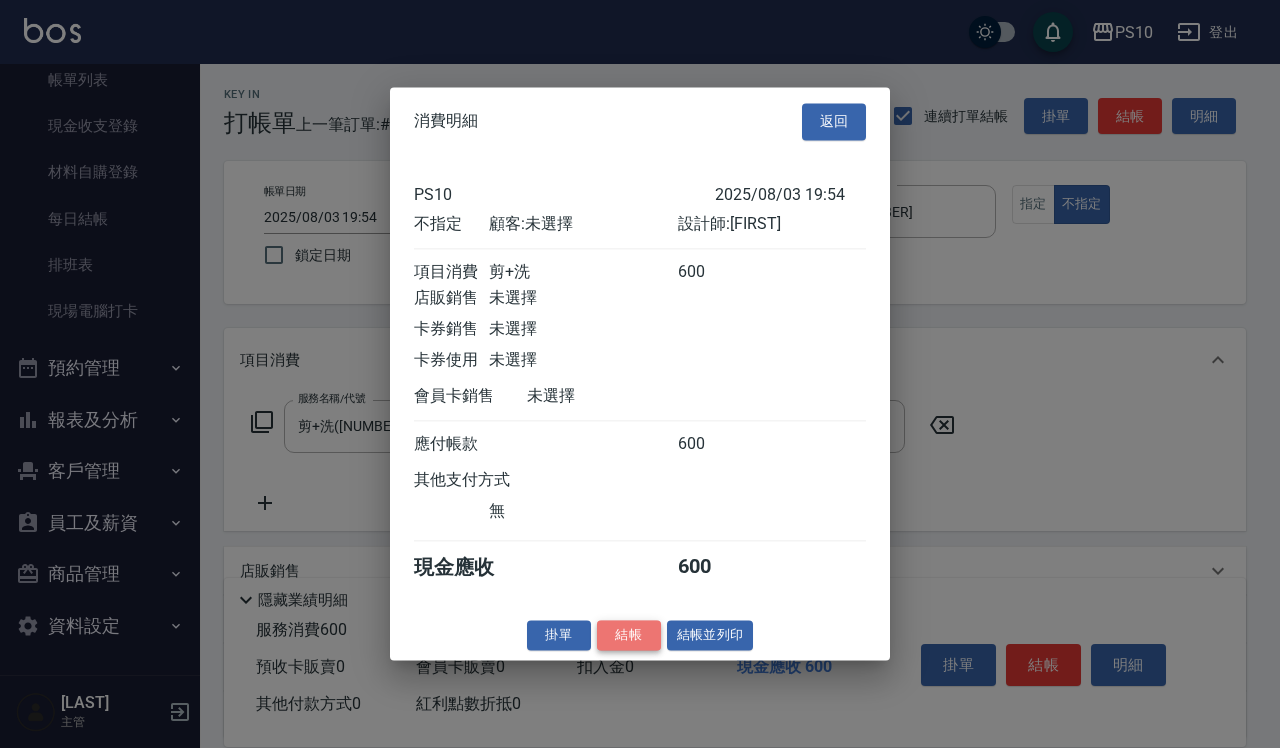 click on "結帳" at bounding box center [629, 635] 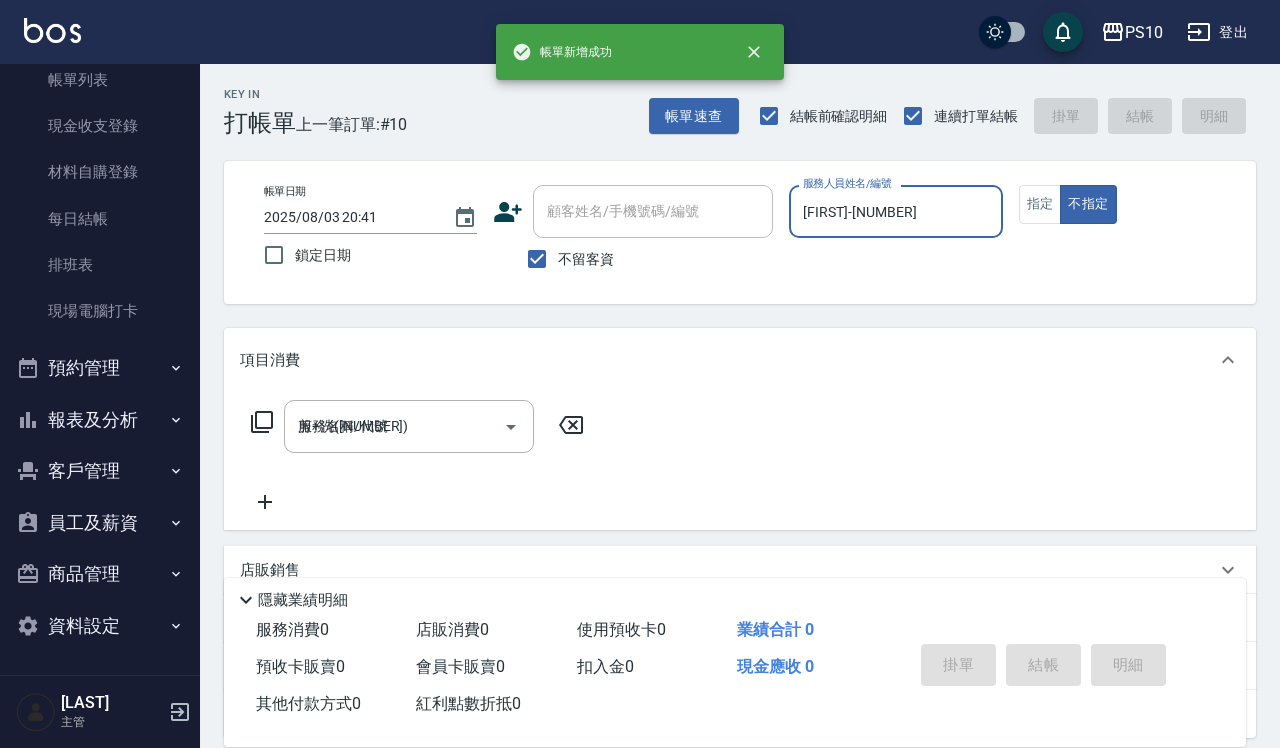 type on "2025/08/03 20:41" 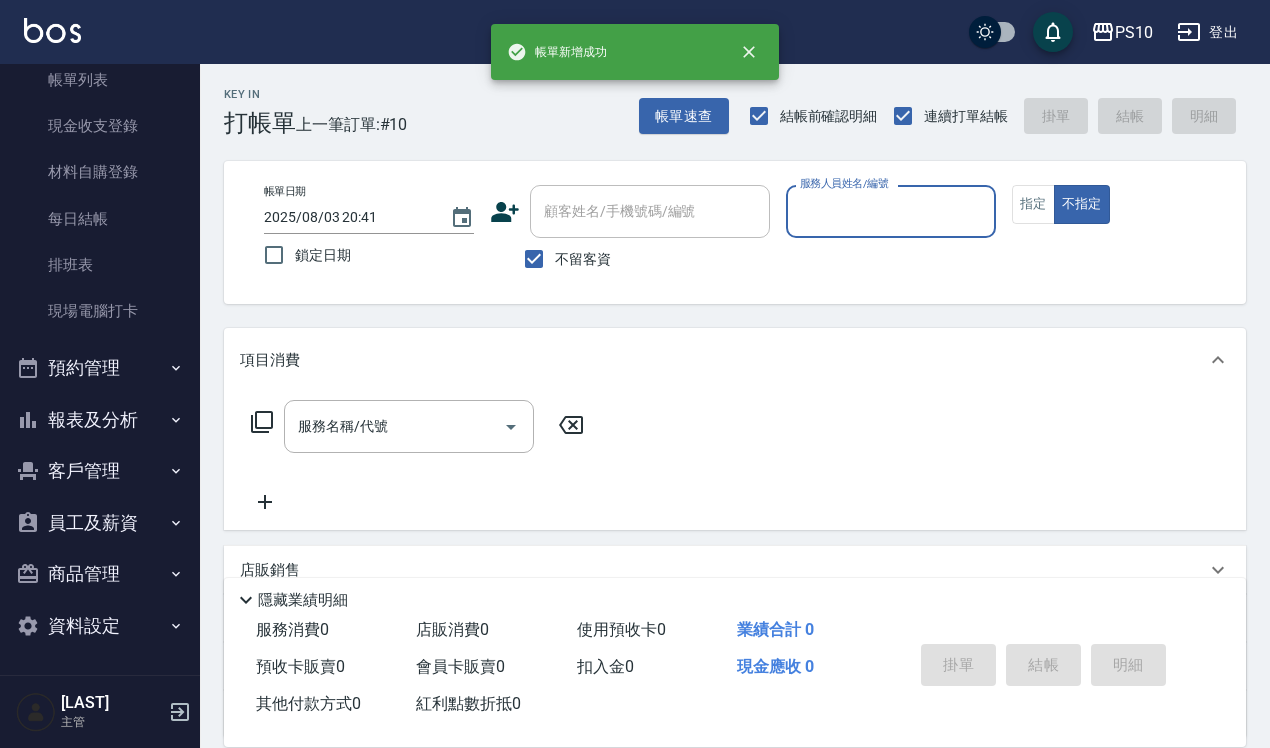 click on "服務人員姓名/編號" at bounding box center (891, 211) 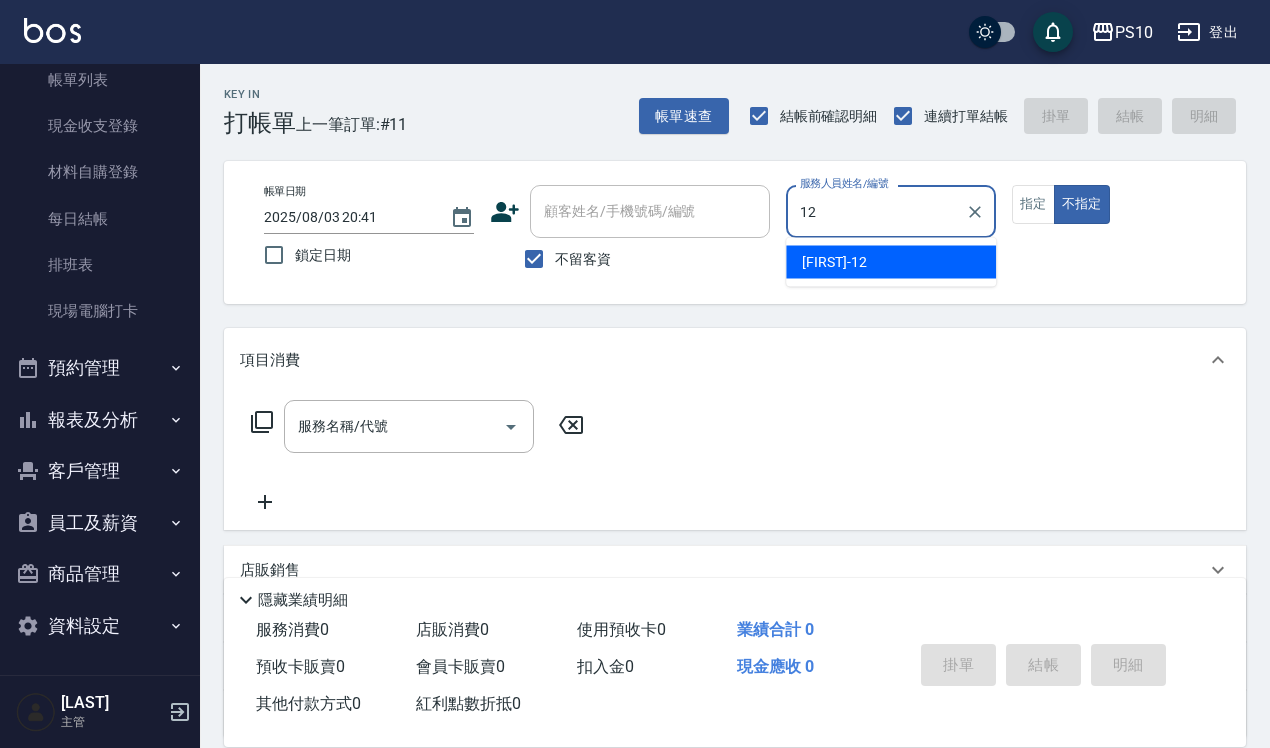 type on "[FIRST]-[NUMBER]" 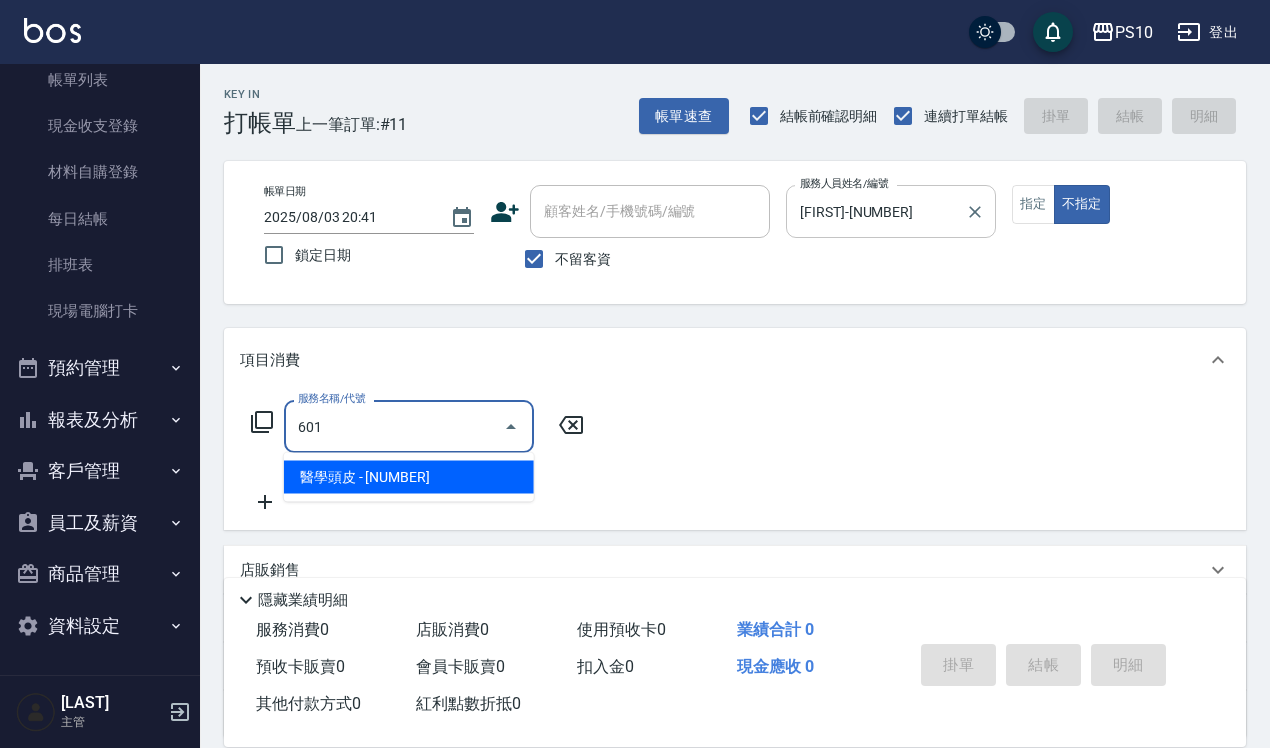 type on "醫學頭皮(601)" 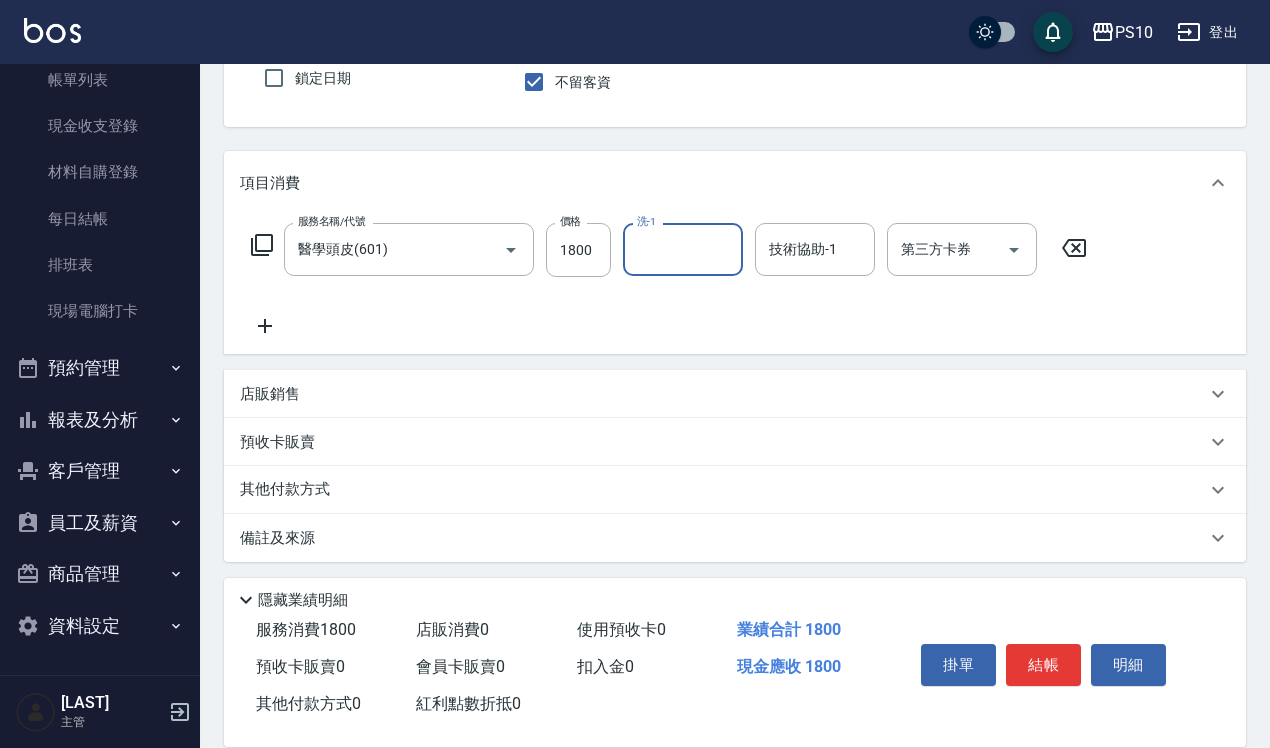 scroll, scrollTop: 181, scrollLeft: 0, axis: vertical 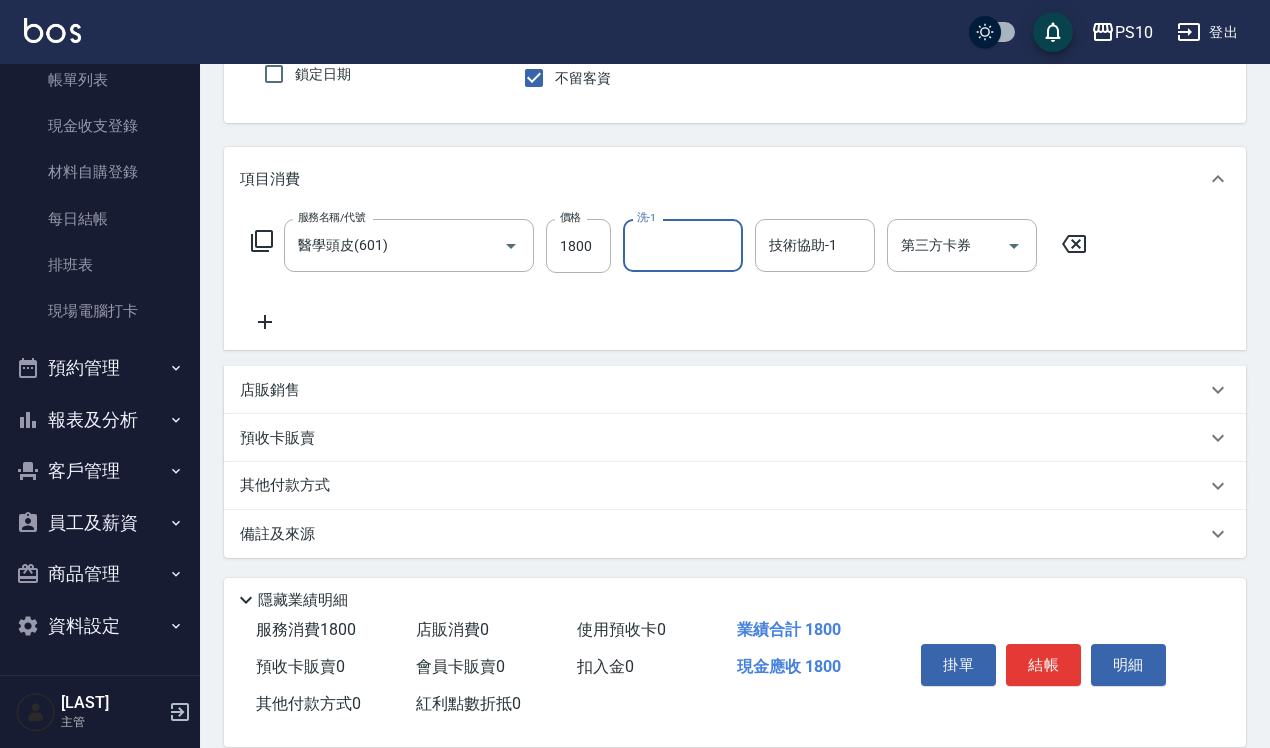 click on "其他付款方式" at bounding box center [723, 486] 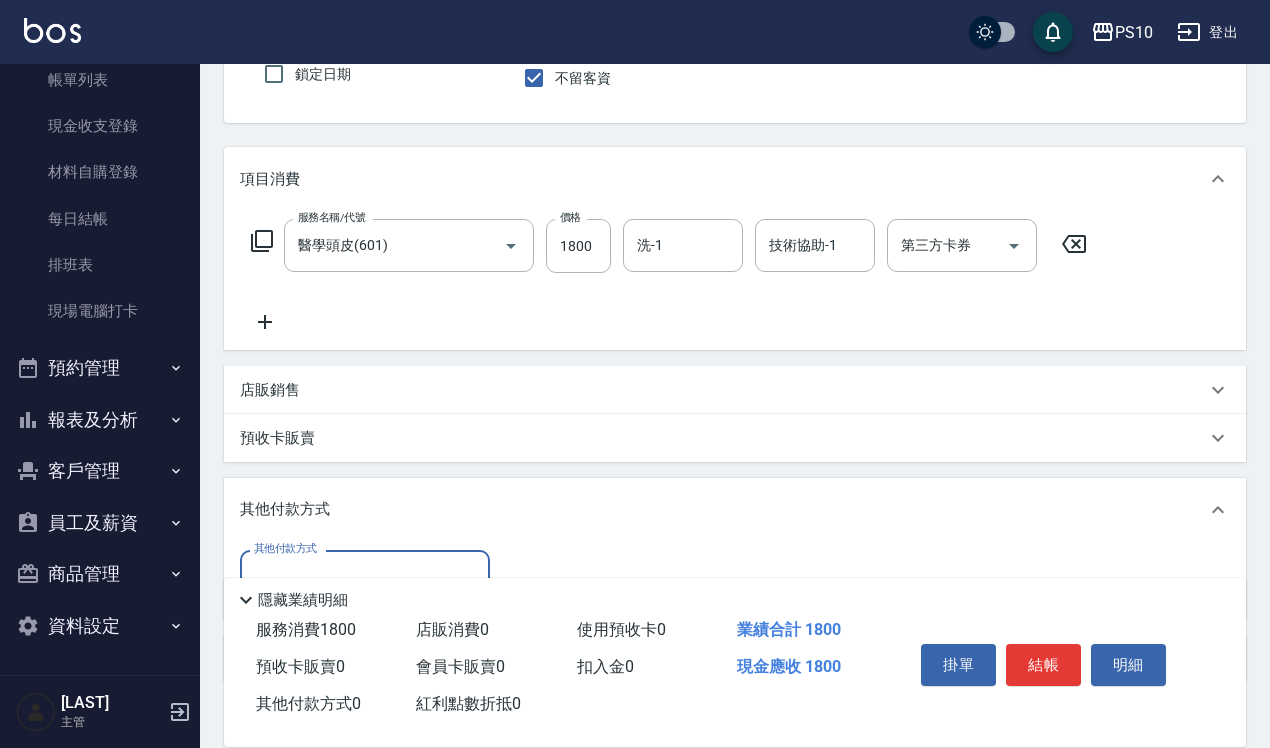 scroll, scrollTop: 0, scrollLeft: 0, axis: both 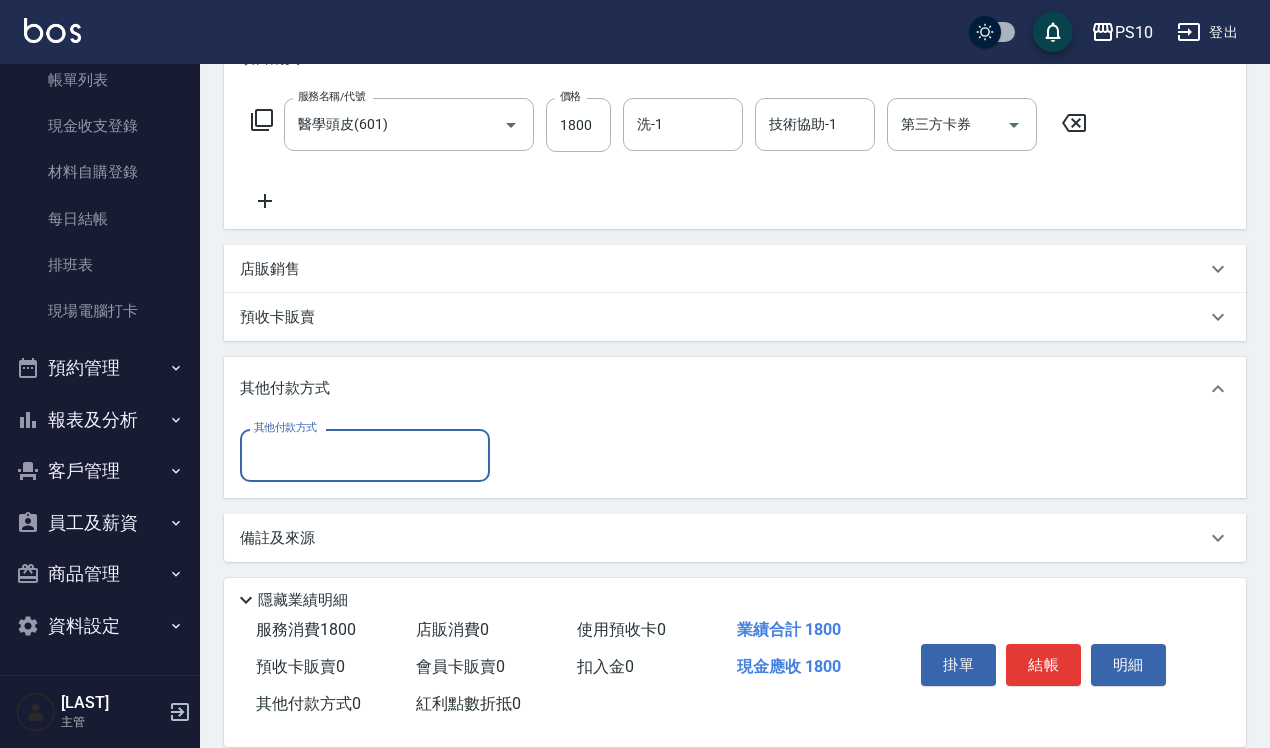 click on "其他付款方式" at bounding box center (365, 455) 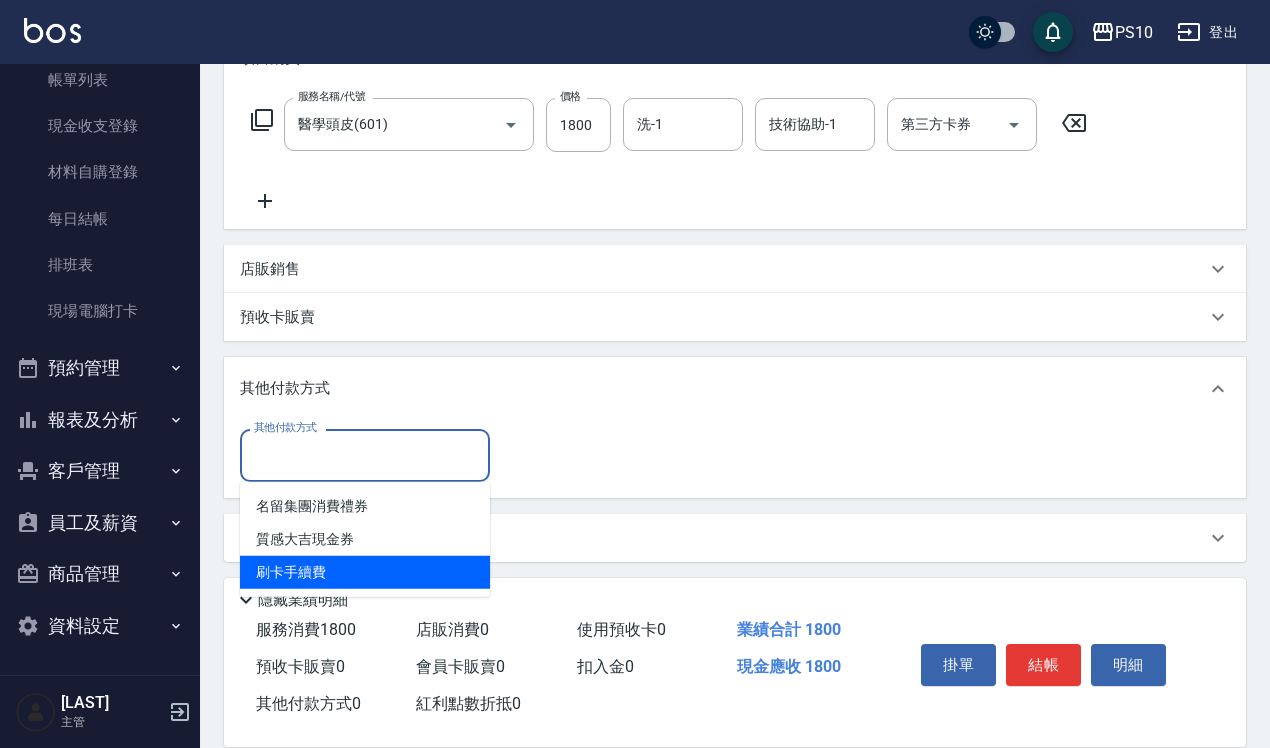 click on "刷卡手續費" at bounding box center (365, 572) 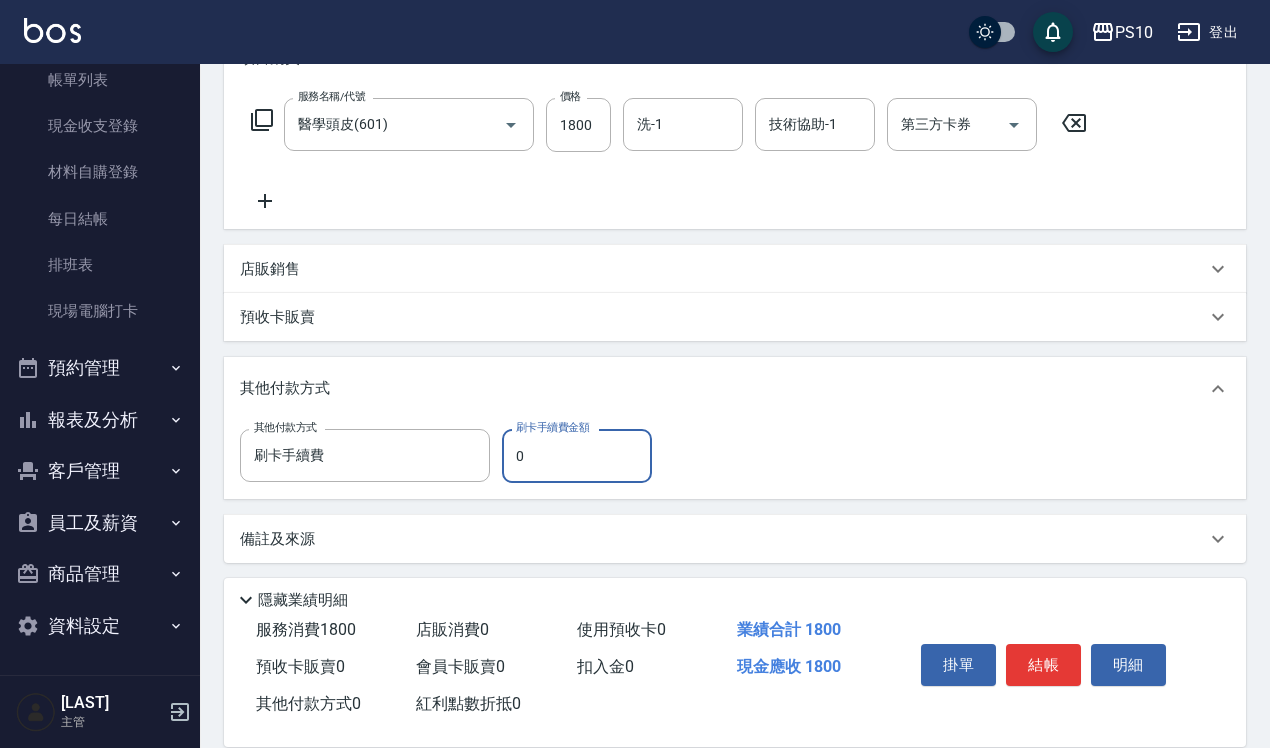 drag, startPoint x: 515, startPoint y: 461, endPoint x: 567, endPoint y: 450, distance: 53.15073 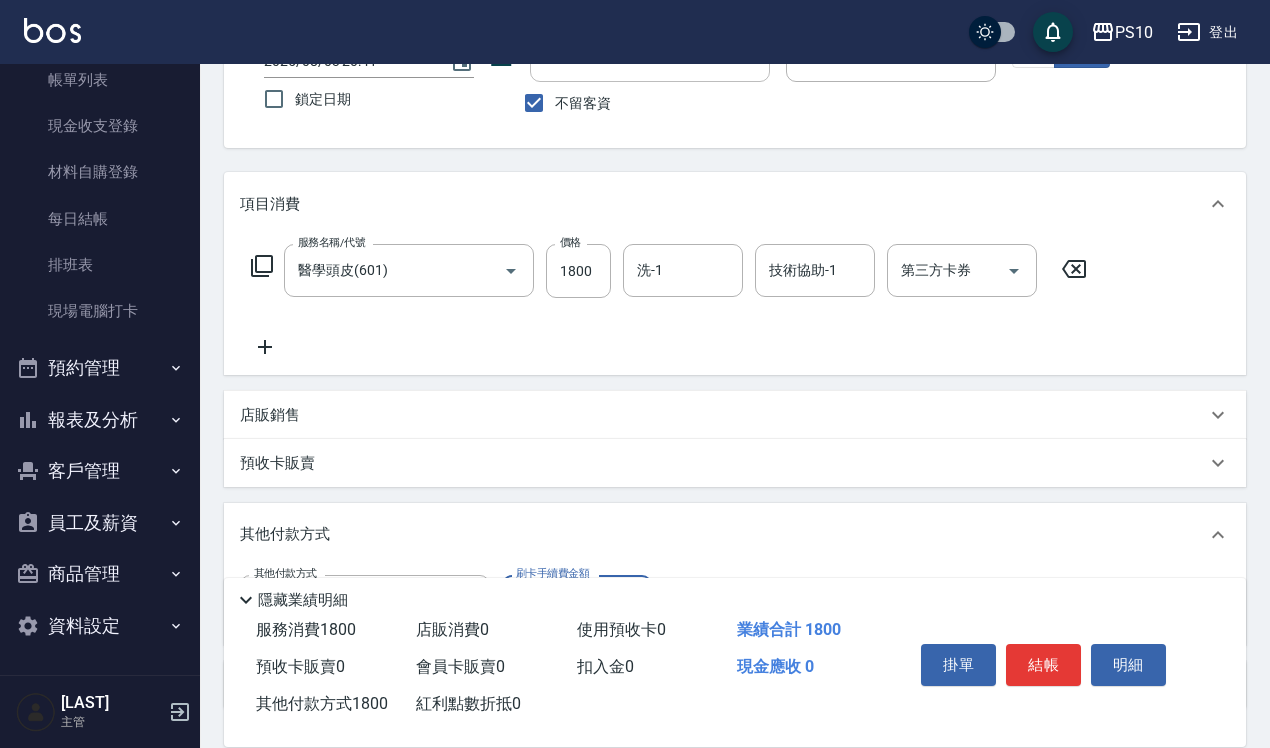scroll, scrollTop: 0, scrollLeft: 0, axis: both 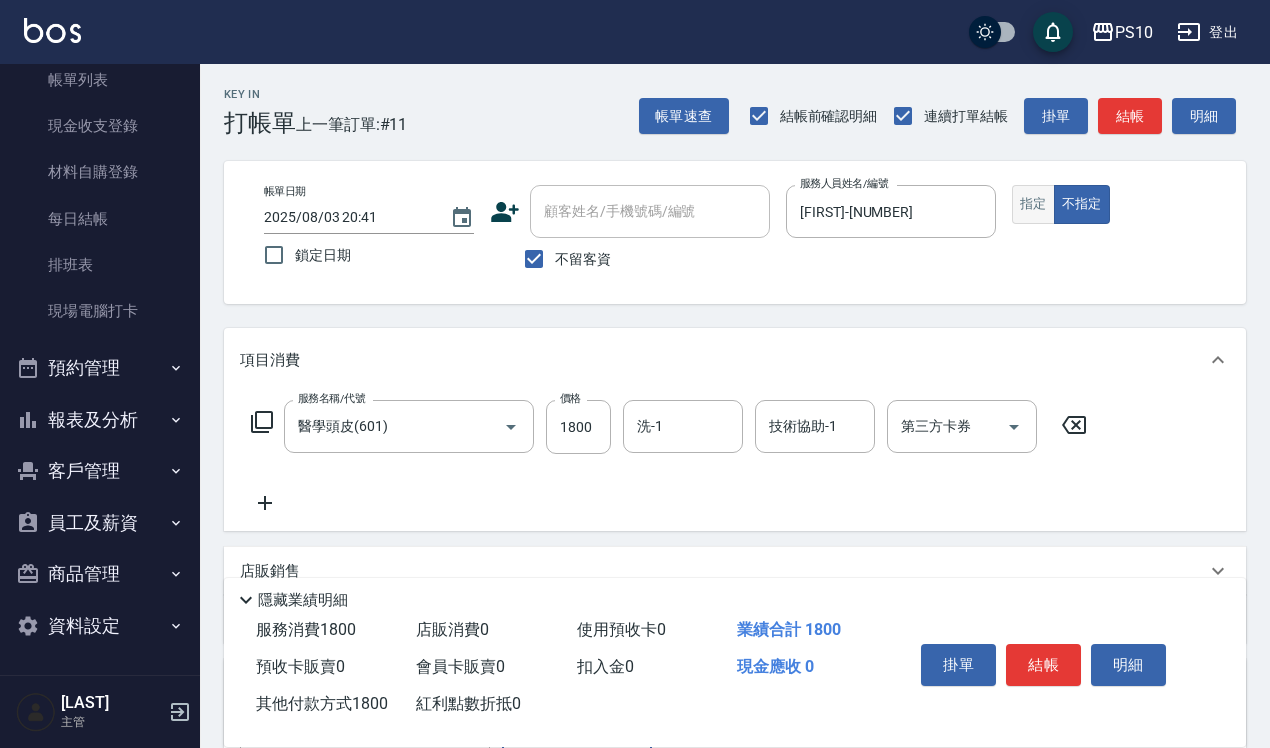 type on "1800" 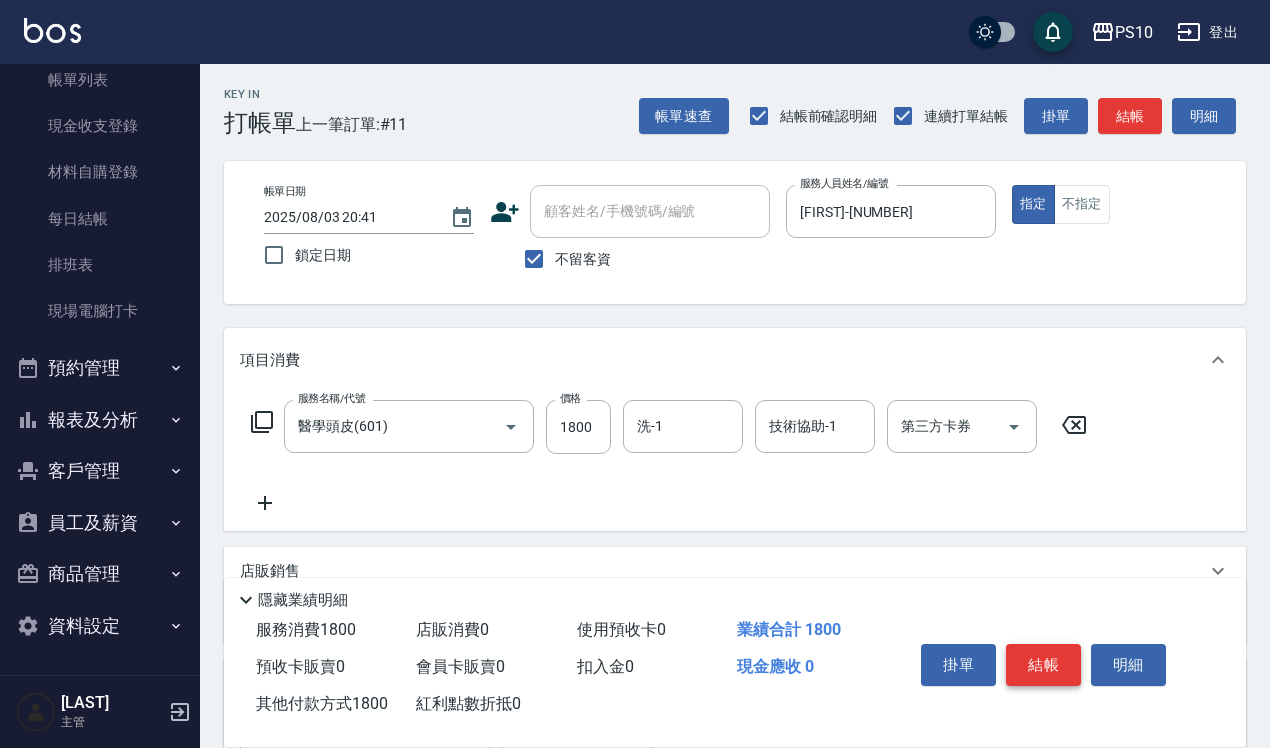 click on "結帳" at bounding box center [1043, 665] 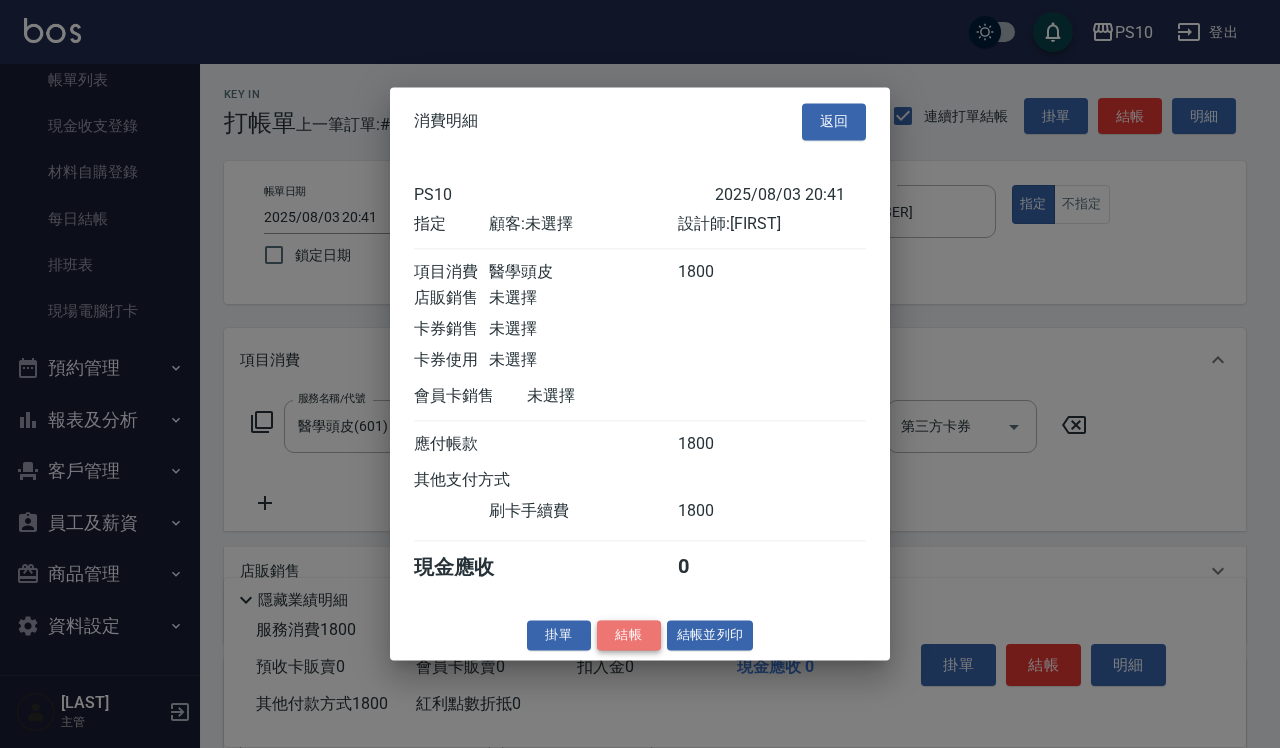 click on "結帳" at bounding box center [629, 635] 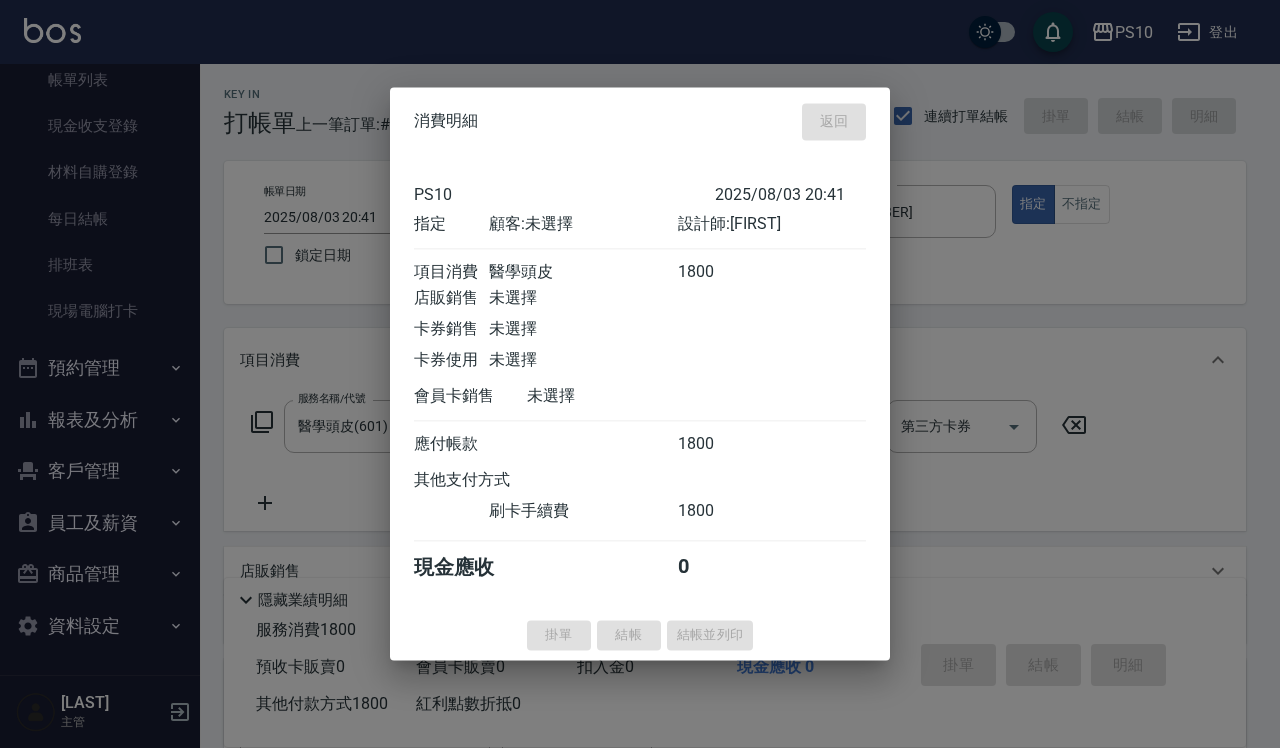 type 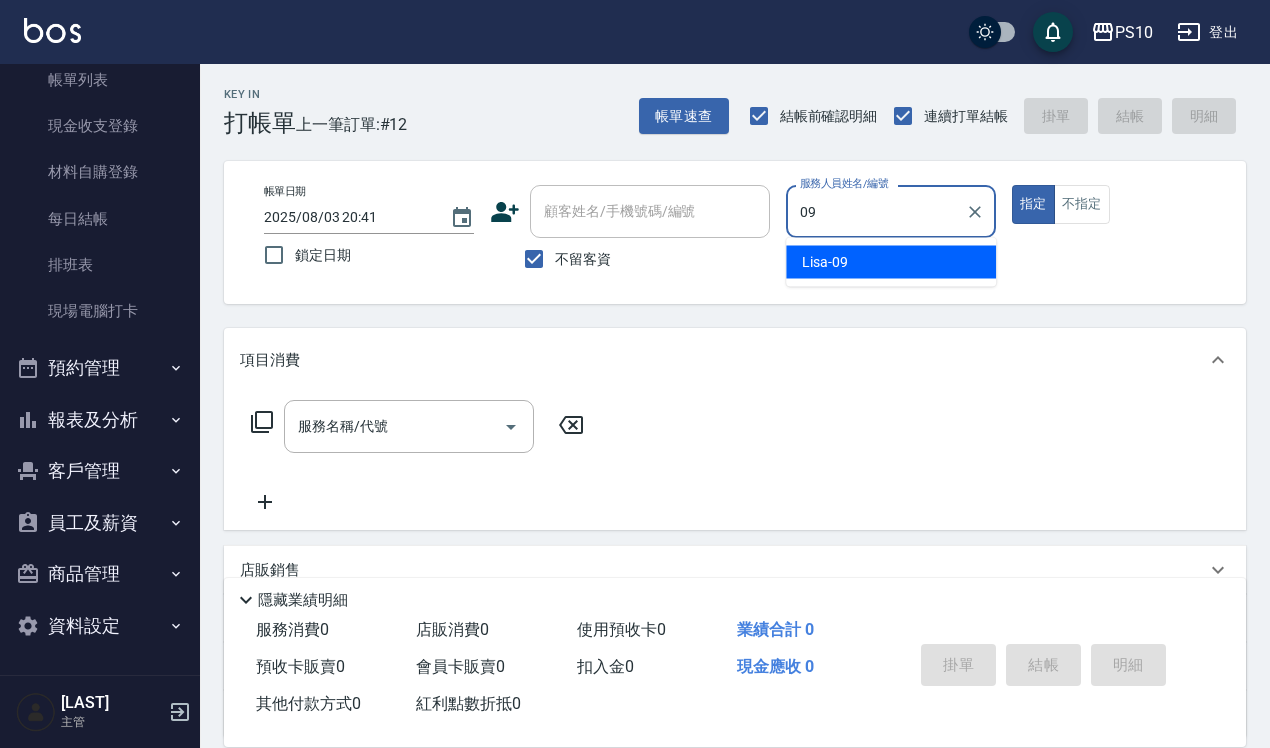 type on "[FIRST]-[NUMBER]" 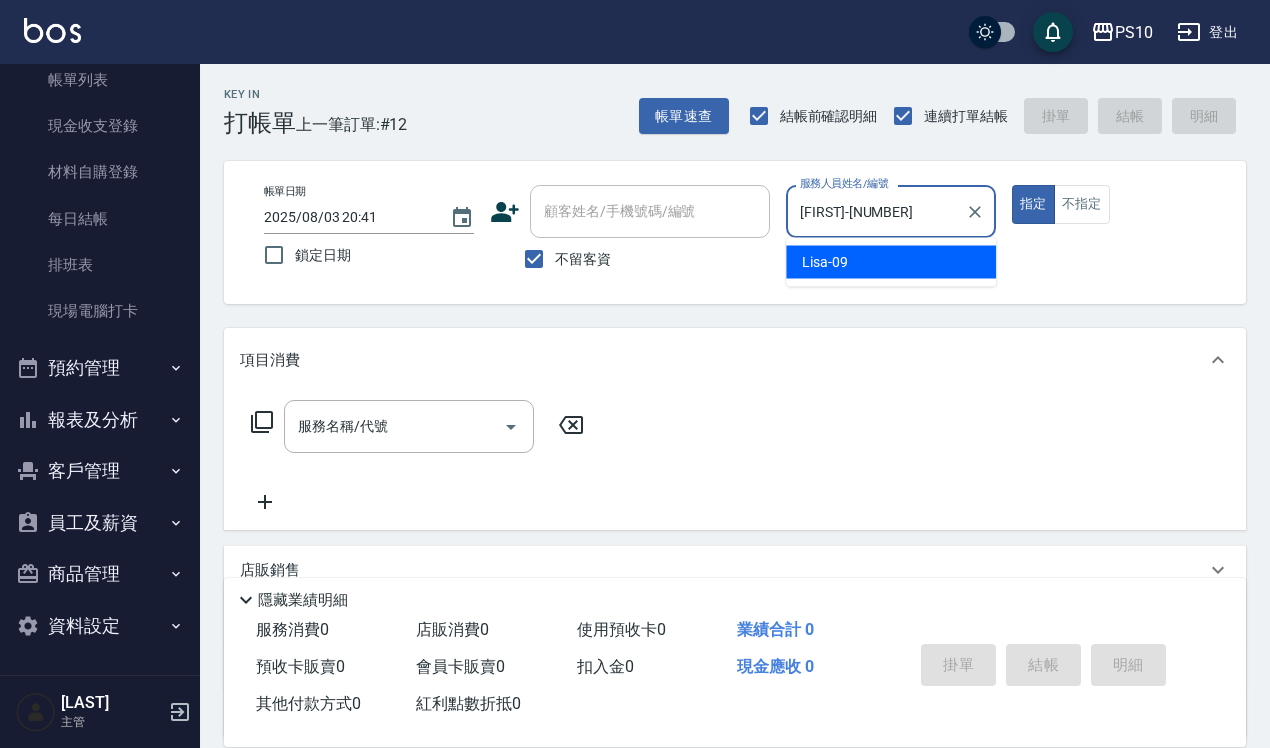 type on "true" 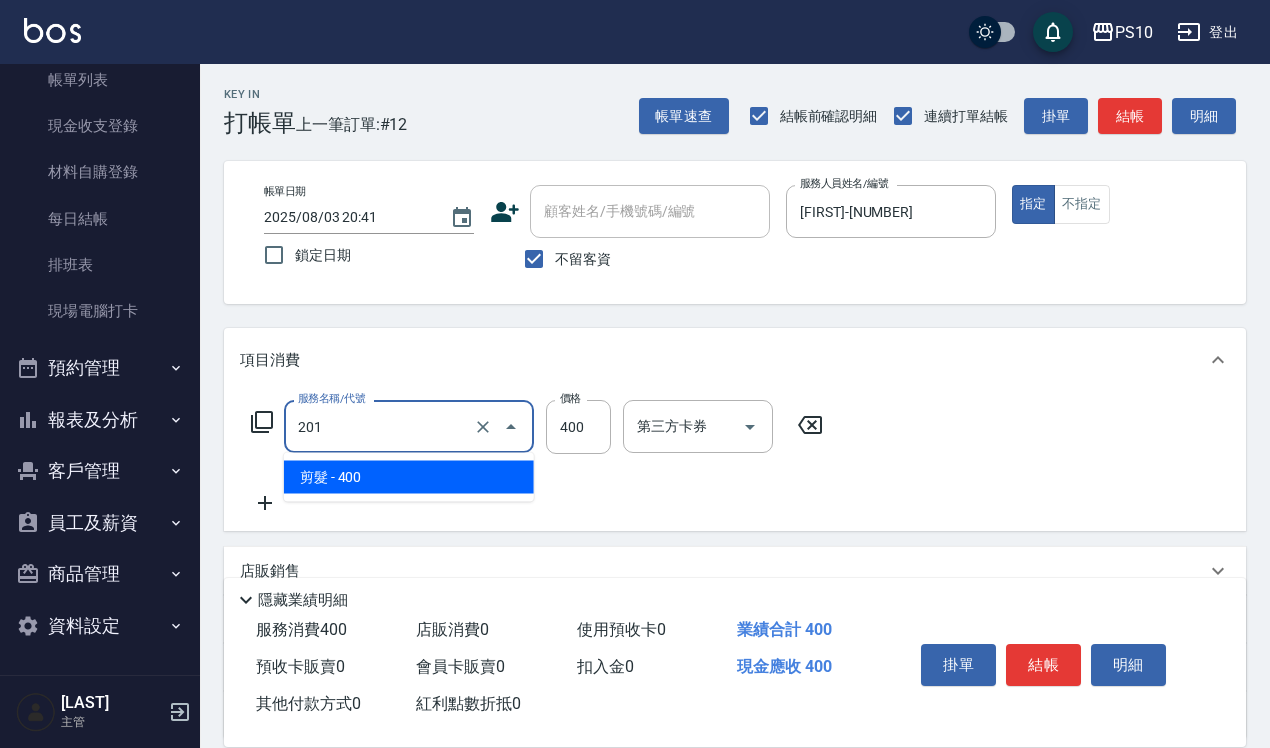 click on "201" at bounding box center [381, 426] 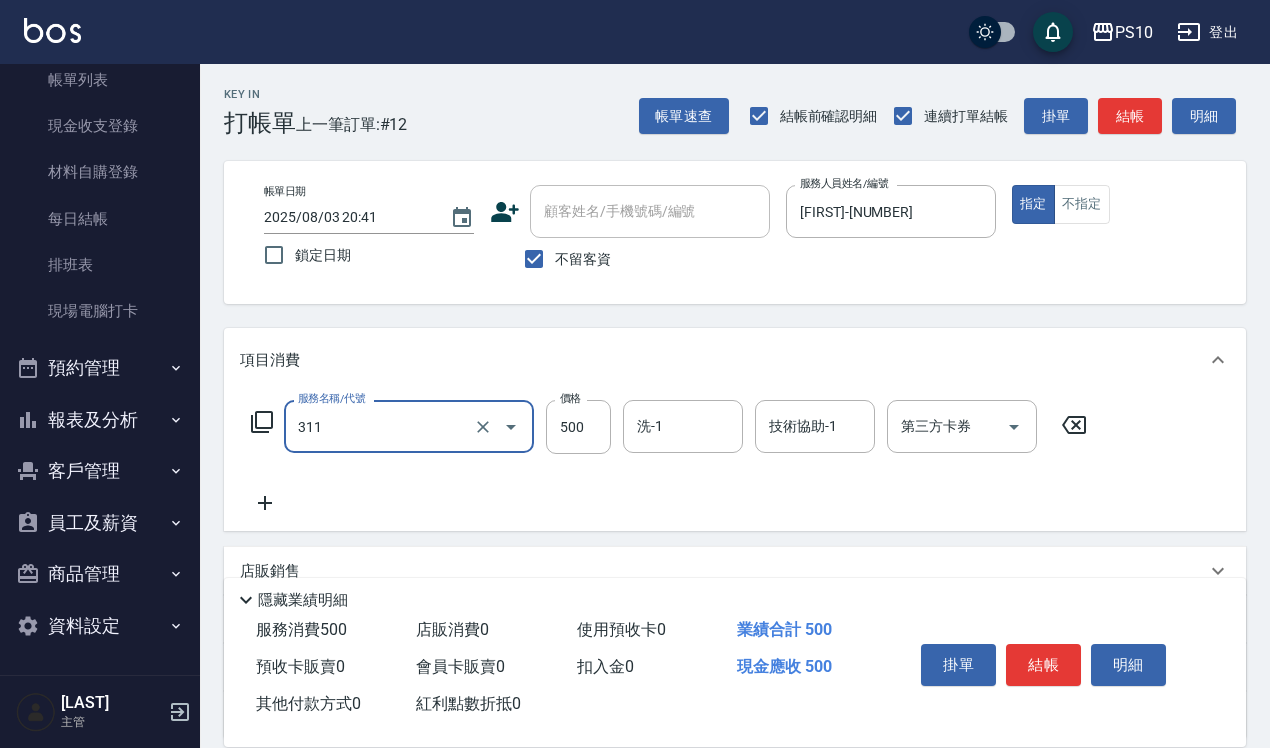 type on "洗直([NUMBER])" 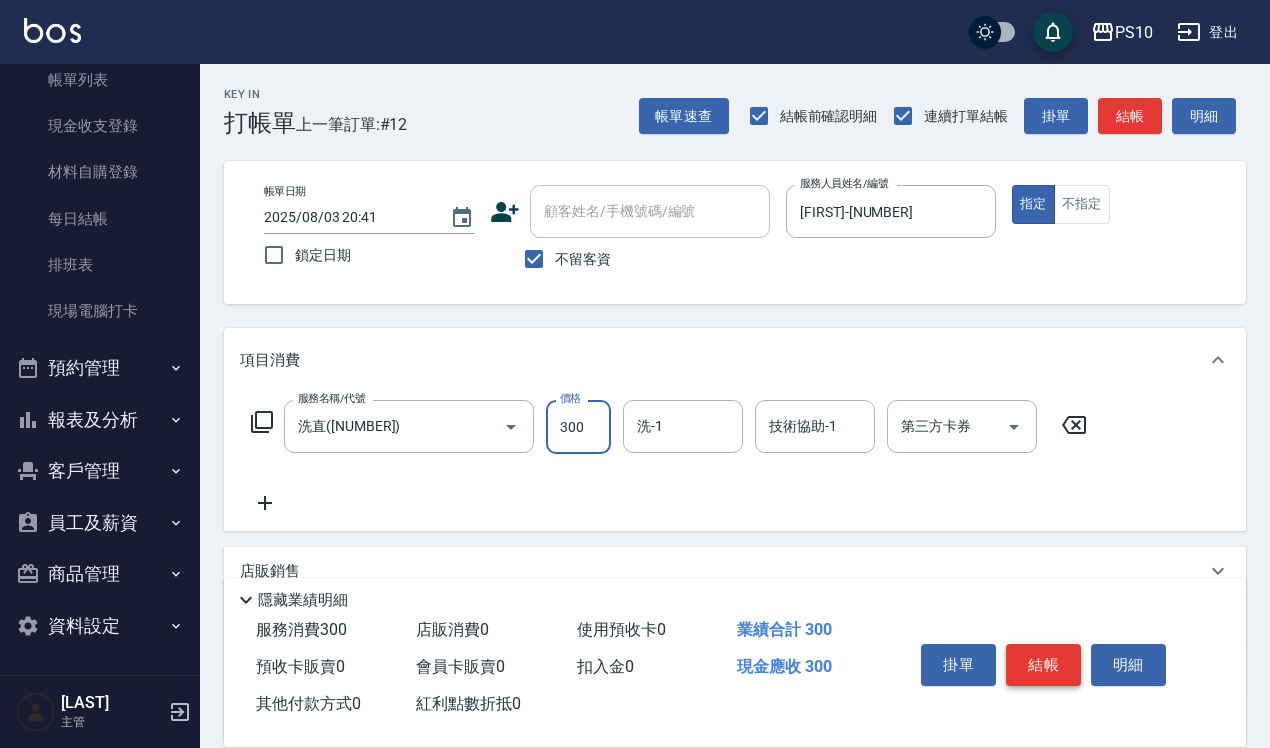 type on "300" 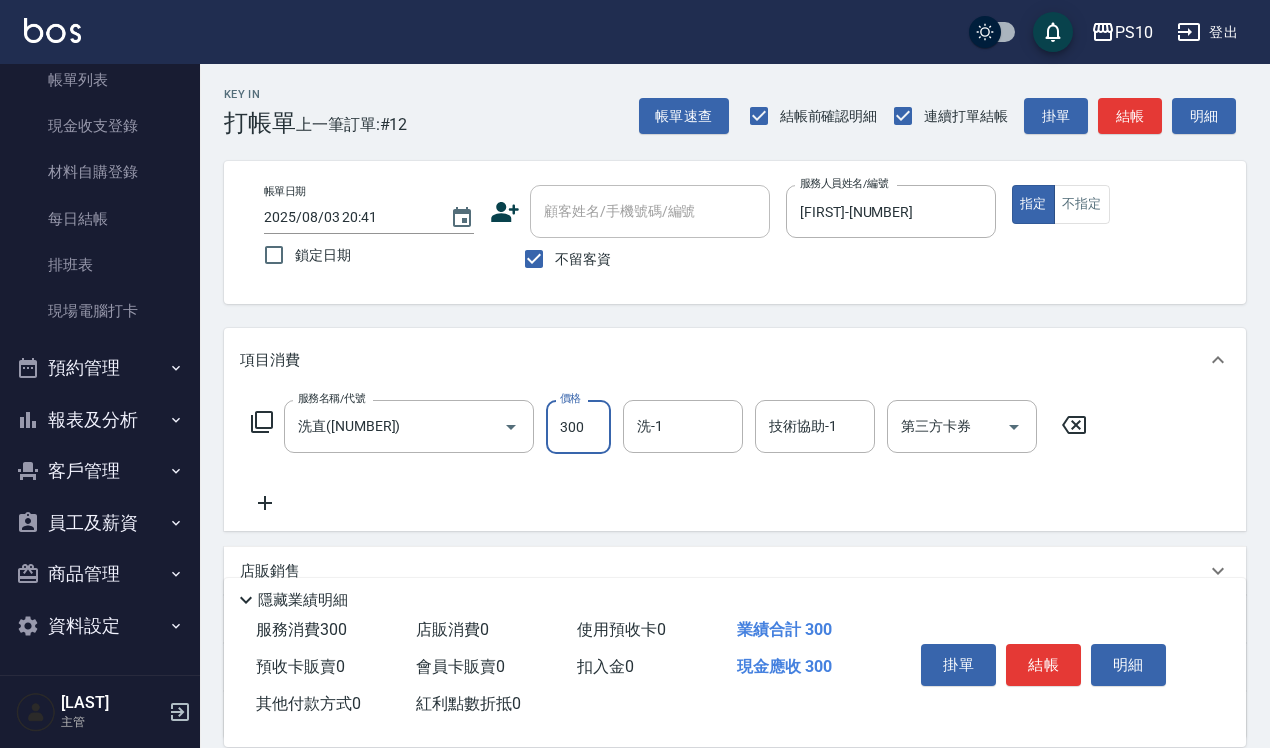 drag, startPoint x: 1037, startPoint y: 660, endPoint x: 810, endPoint y: 618, distance: 230.85277 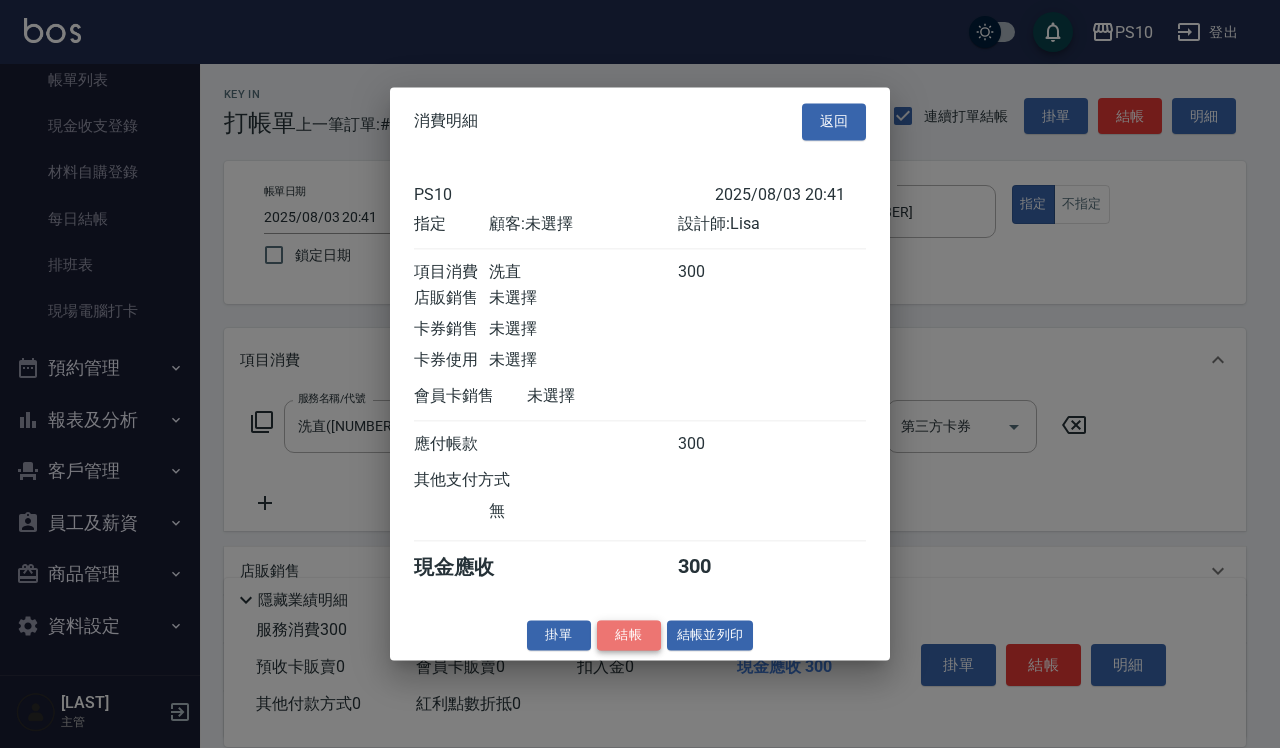 click on "結帳" at bounding box center [629, 635] 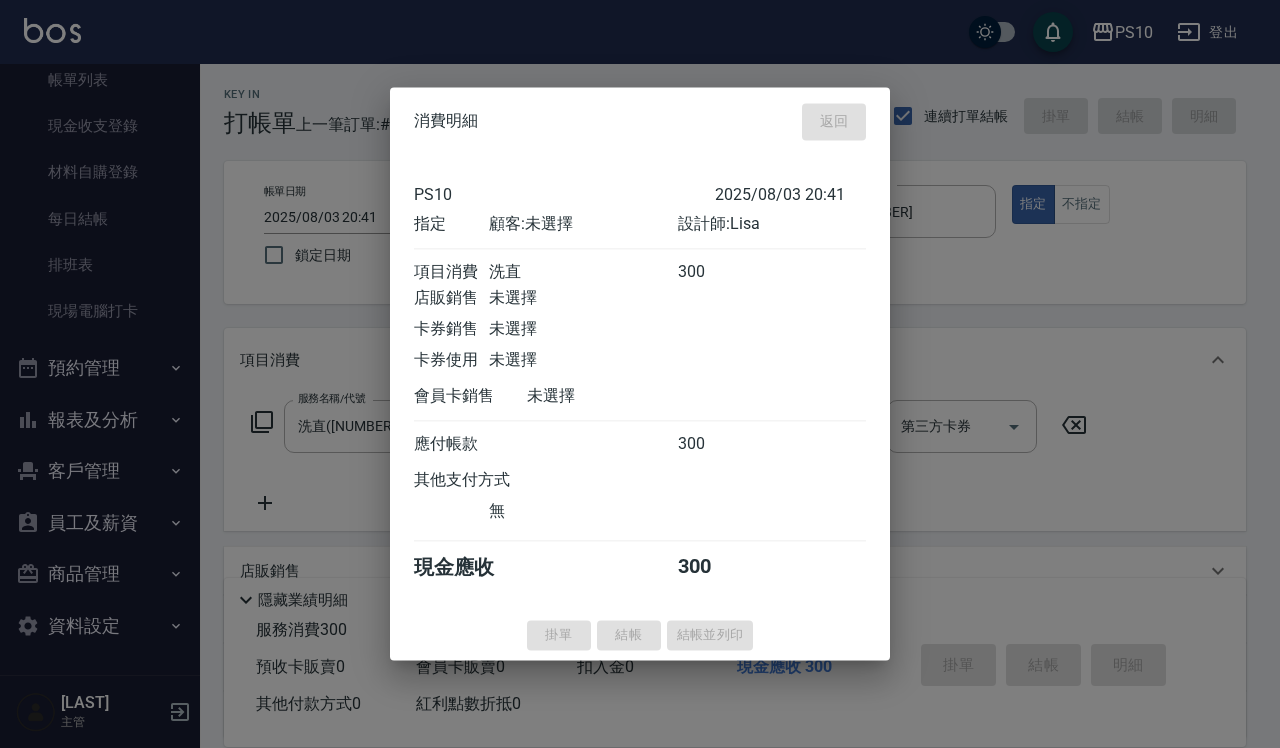 type on "2025/08/03 20:42" 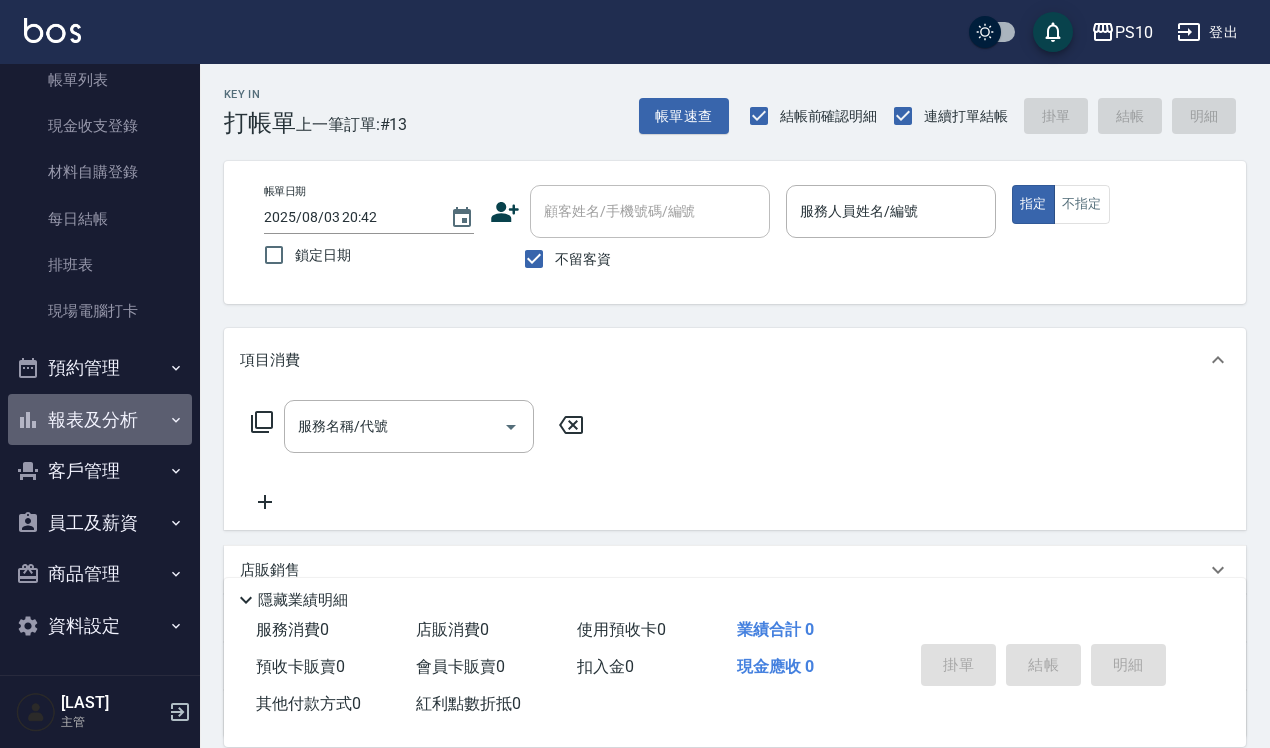 click on "報表及分析" at bounding box center (100, 420) 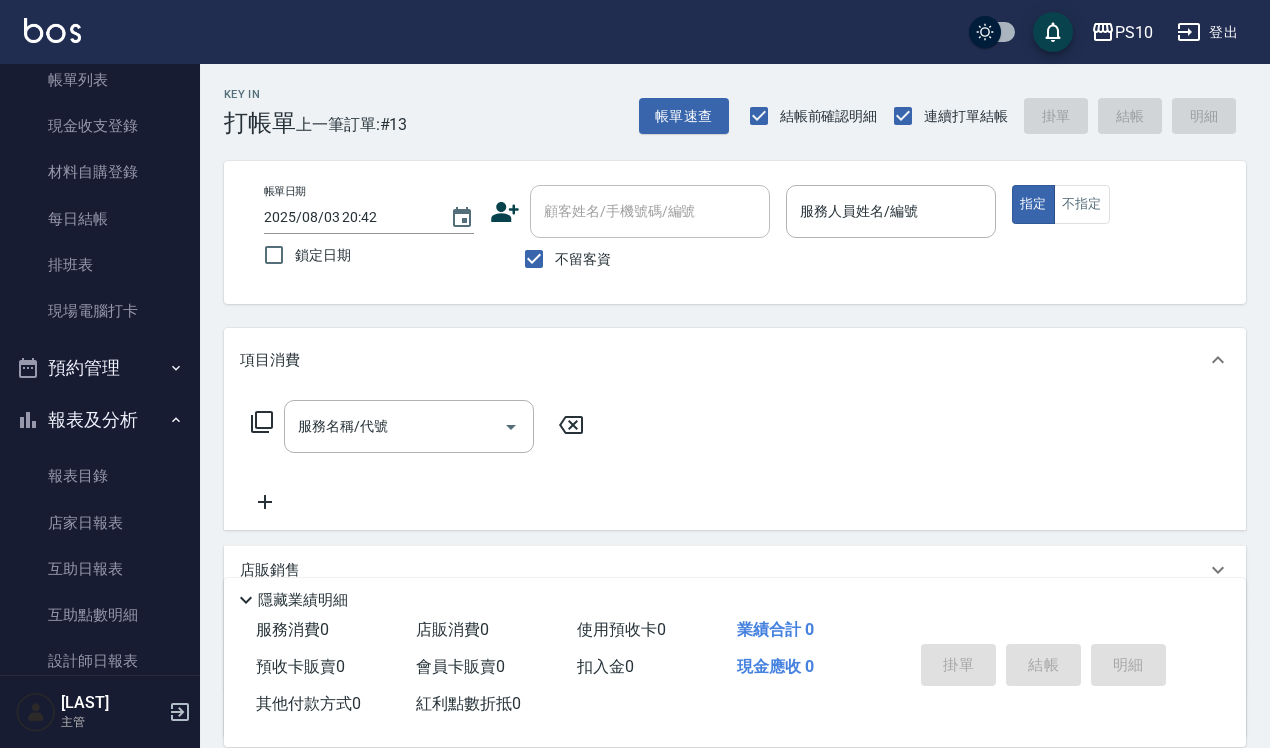 scroll, scrollTop: 371, scrollLeft: 0, axis: vertical 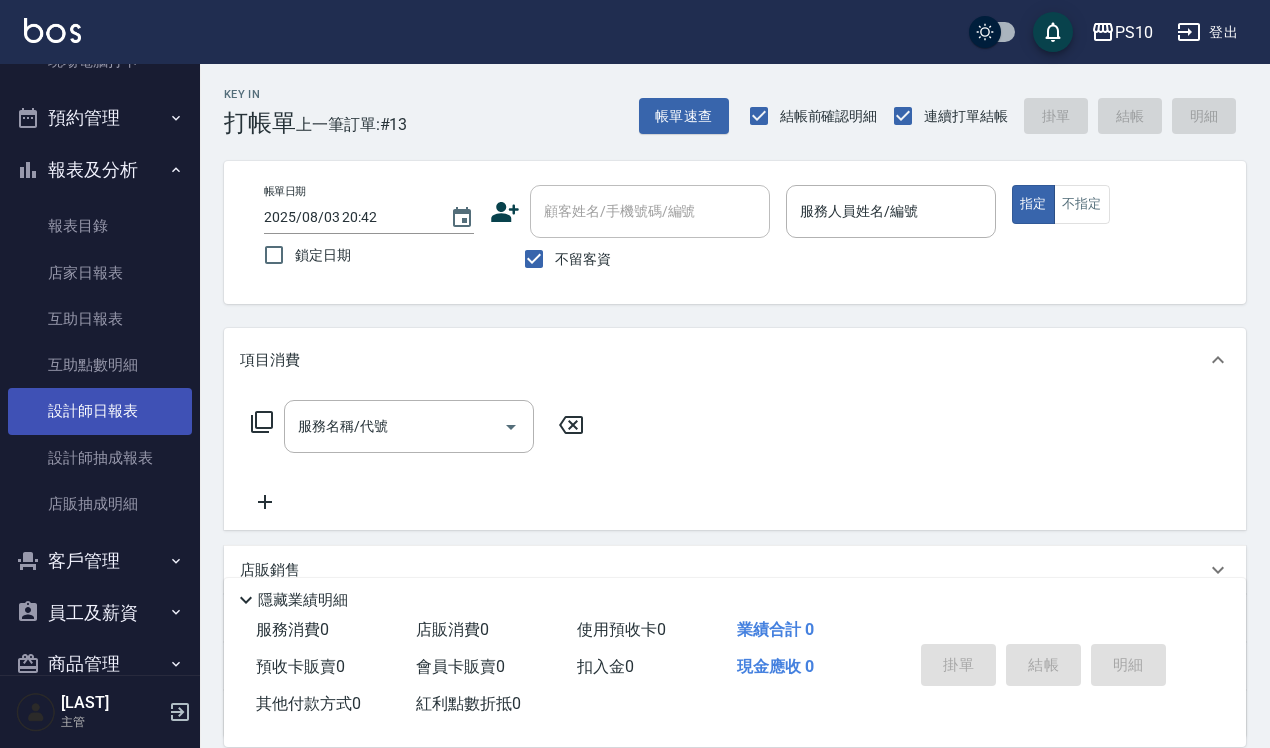click on "設計師日報表" at bounding box center (100, 411) 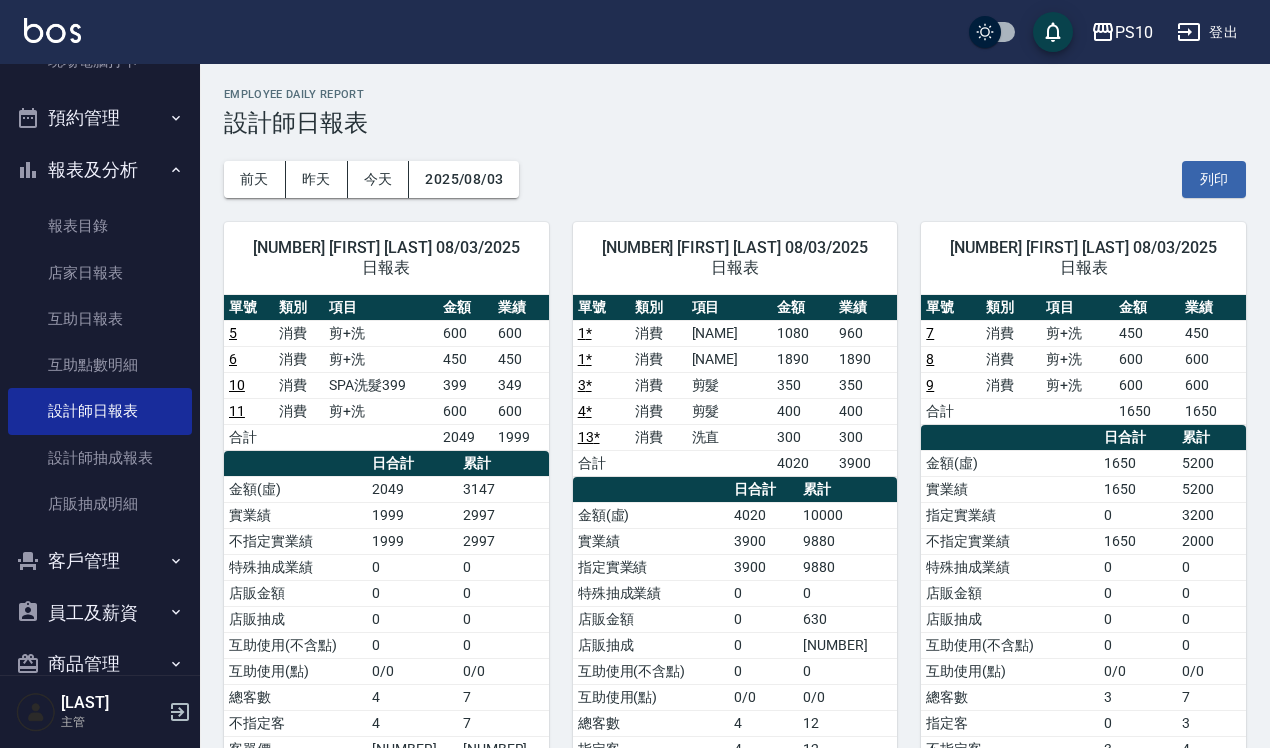 scroll, scrollTop: 80, scrollLeft: 0, axis: vertical 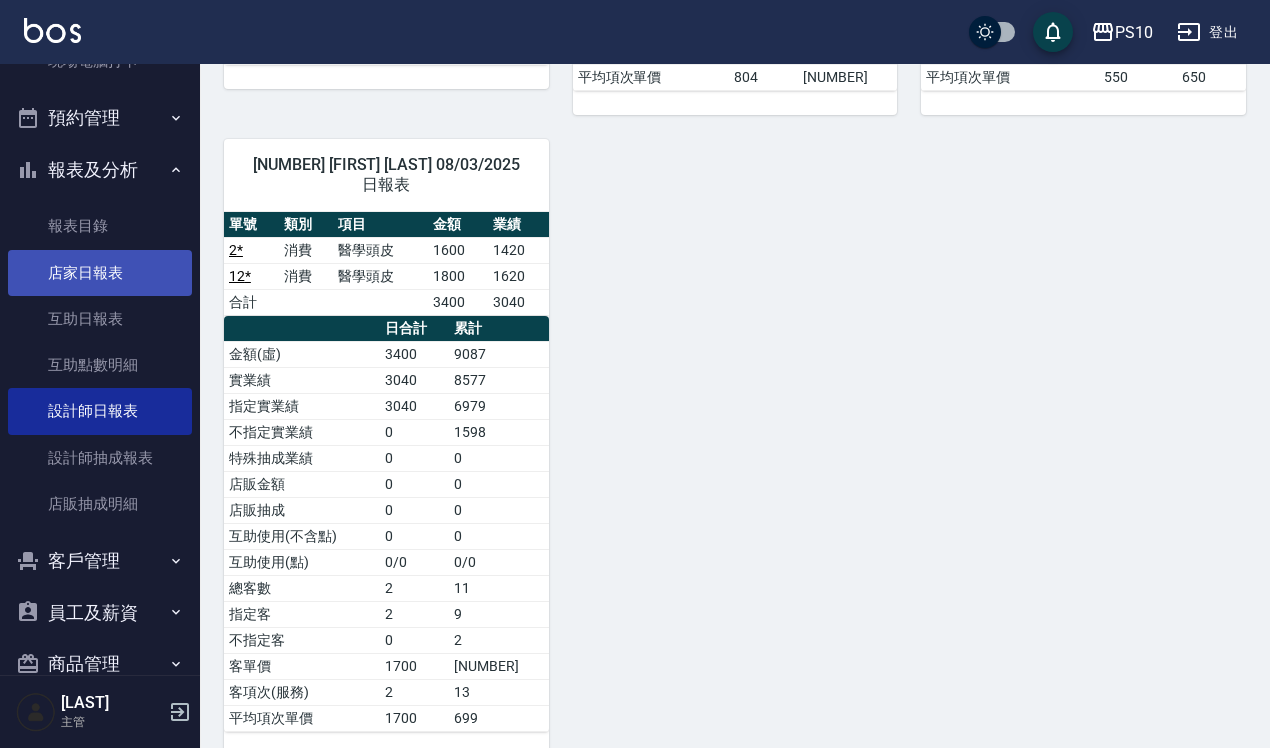 click on "店家日報表" at bounding box center (100, 273) 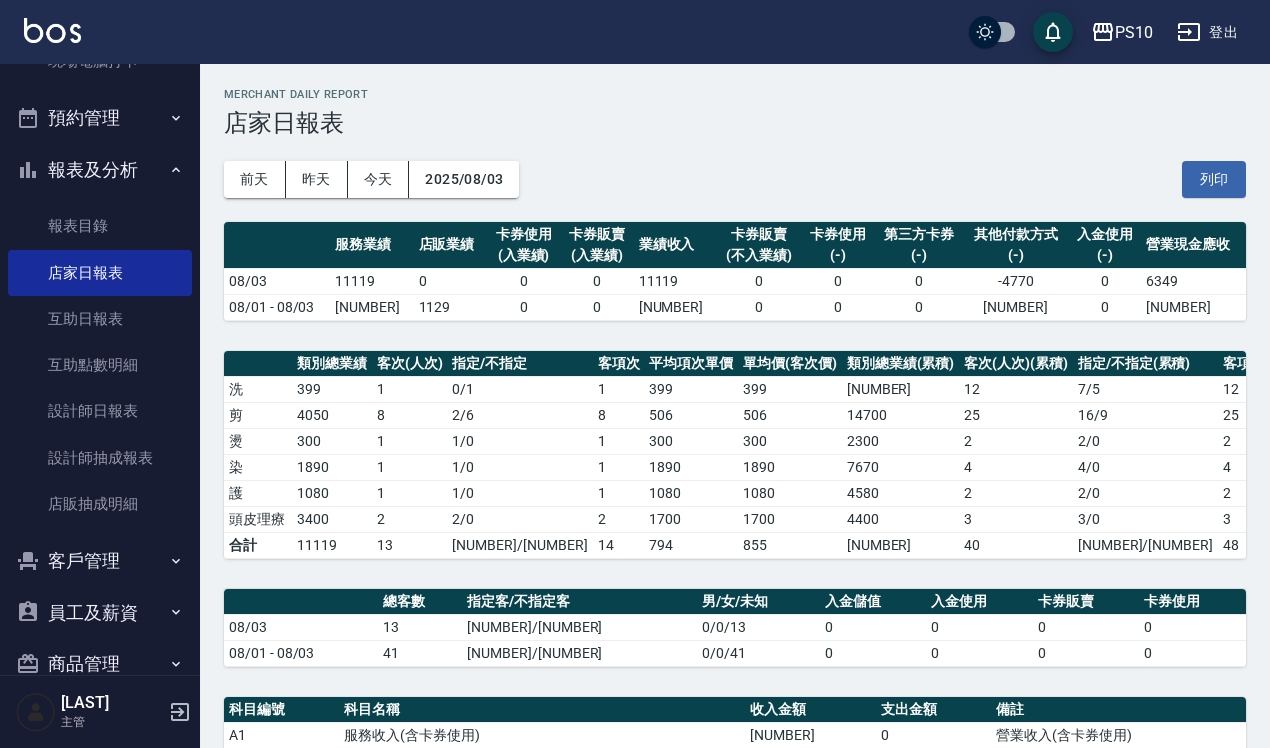 scroll, scrollTop: 441, scrollLeft: 0, axis: vertical 